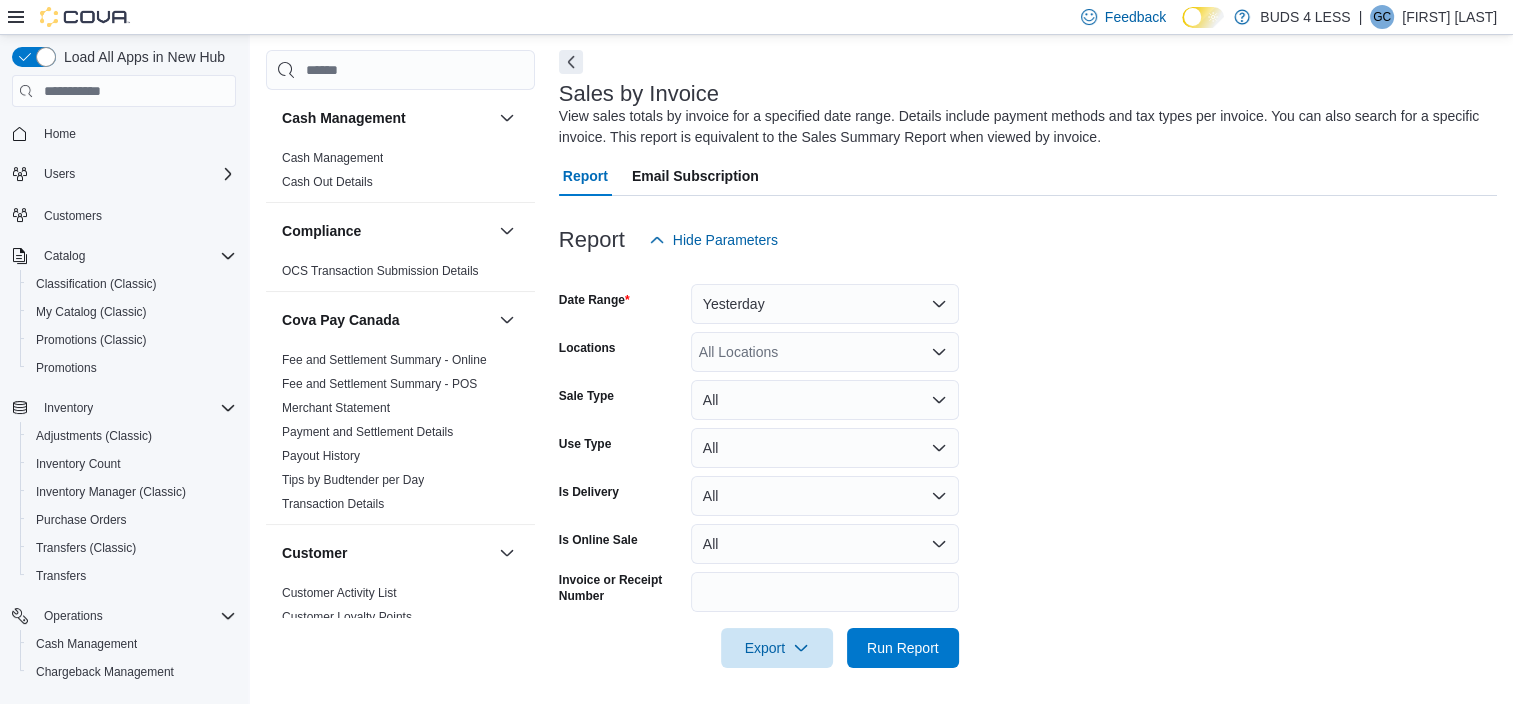 scroll, scrollTop: 86, scrollLeft: 0, axis: vertical 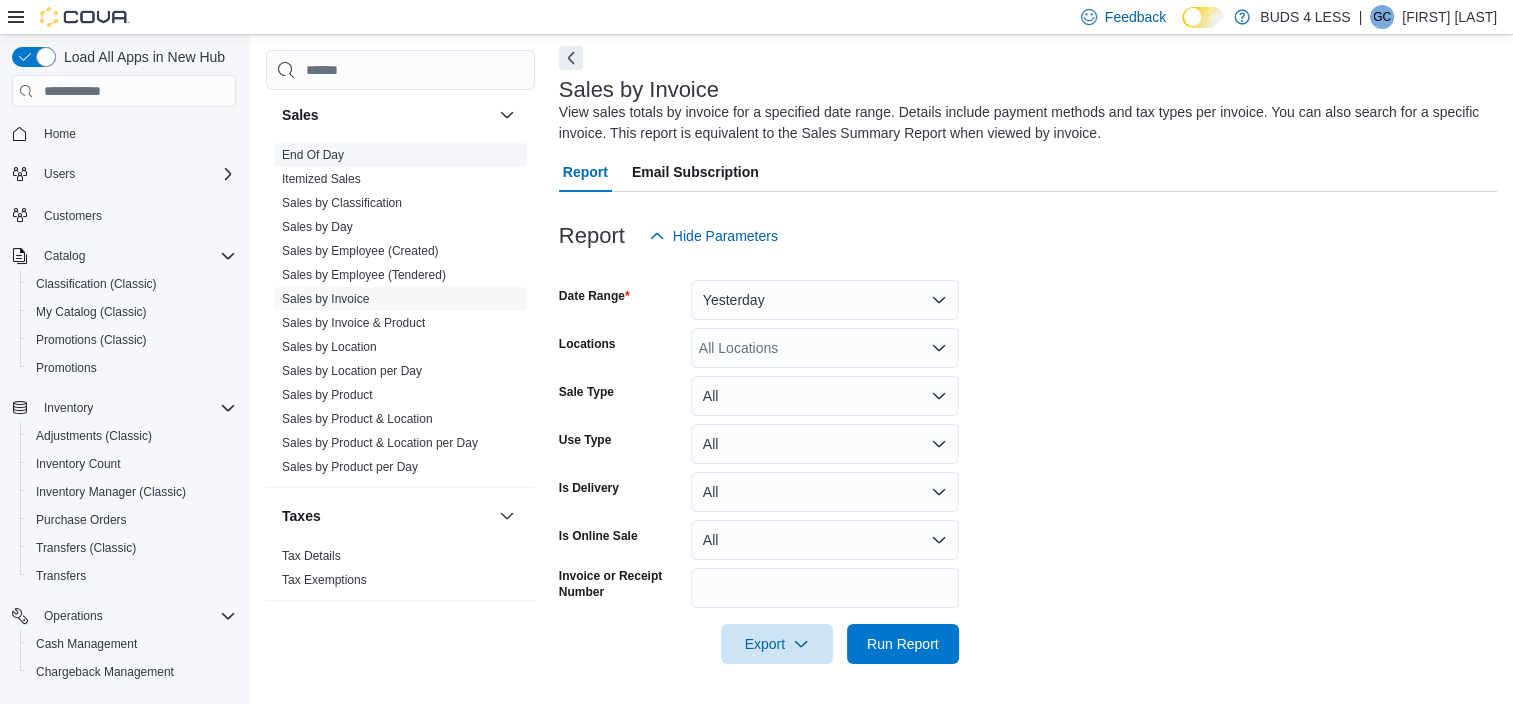 click on "End Of Day" at bounding box center (400, 155) 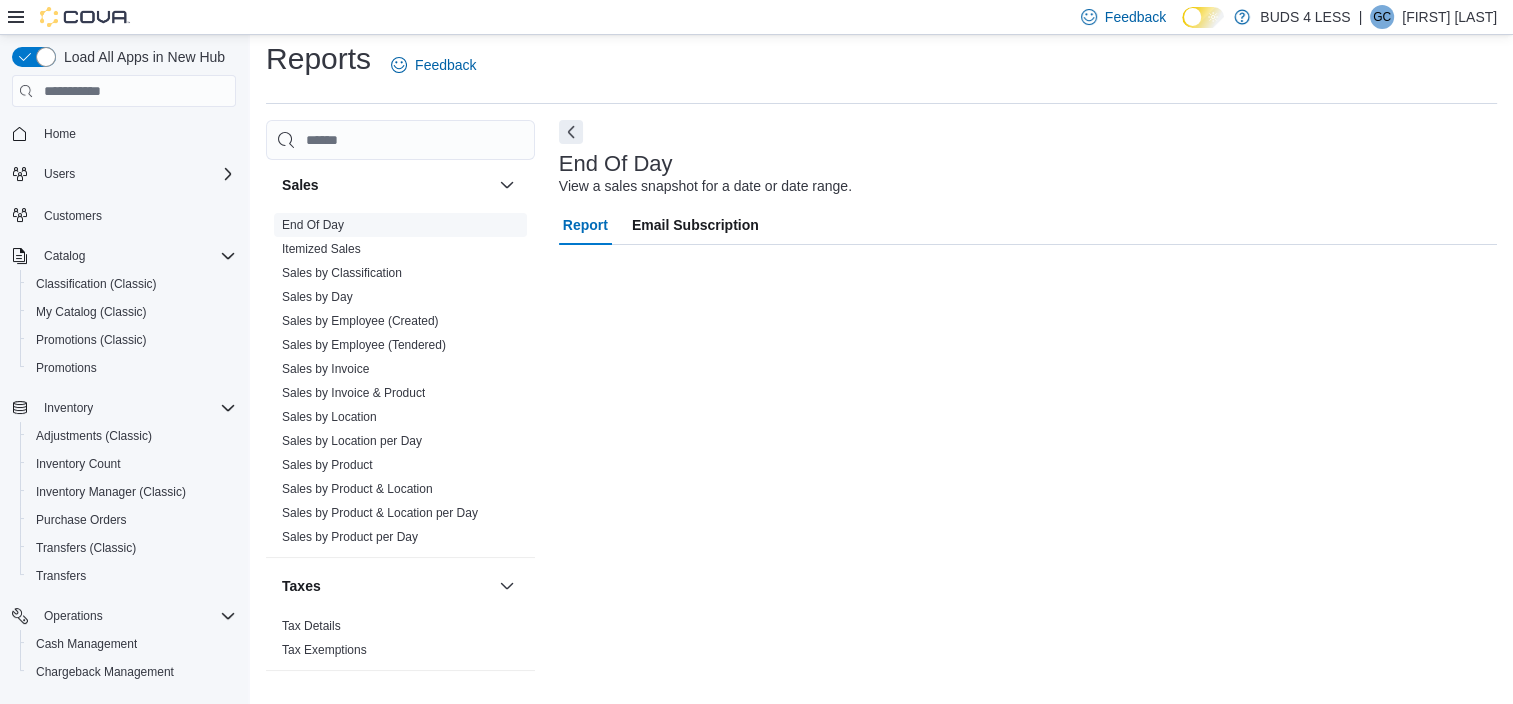 scroll, scrollTop: 12, scrollLeft: 0, axis: vertical 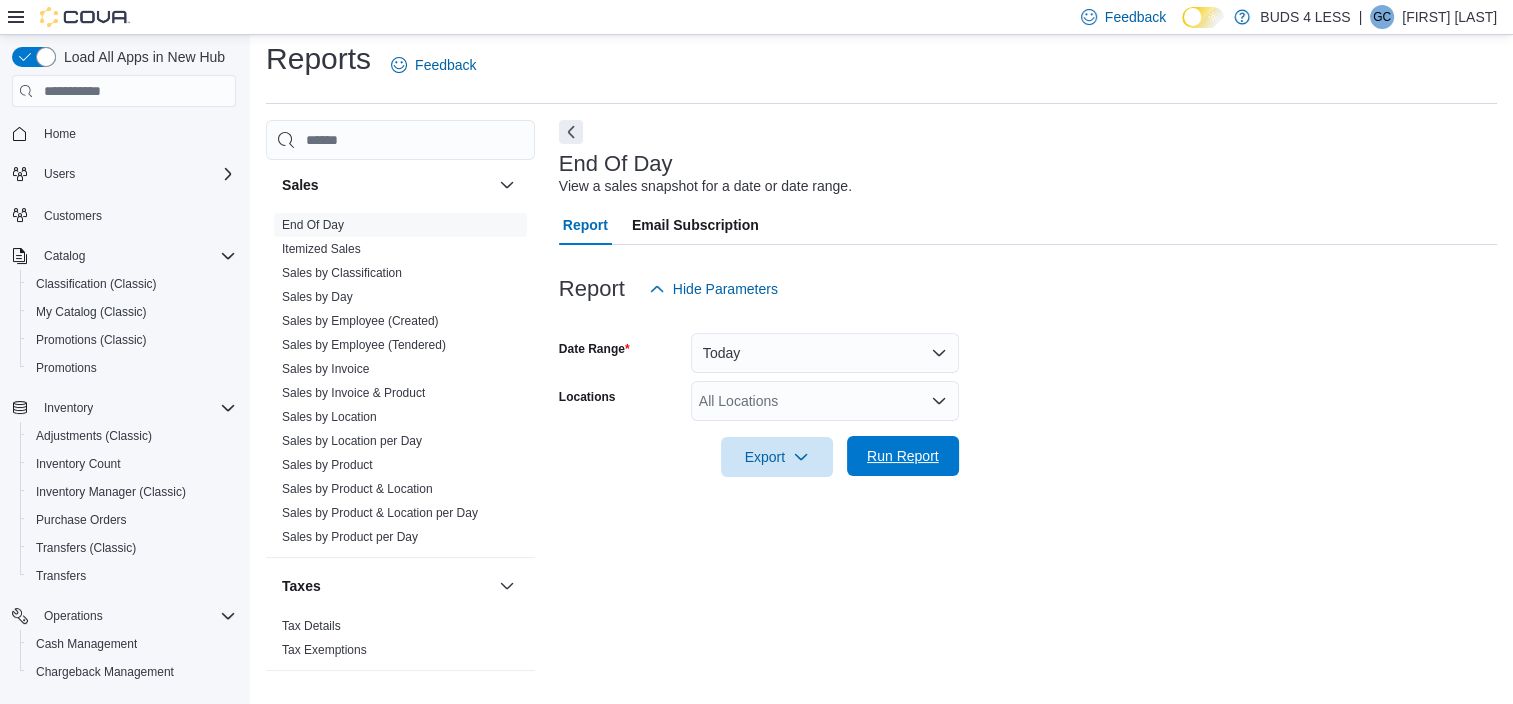 click on "Run Report" at bounding box center [903, 456] 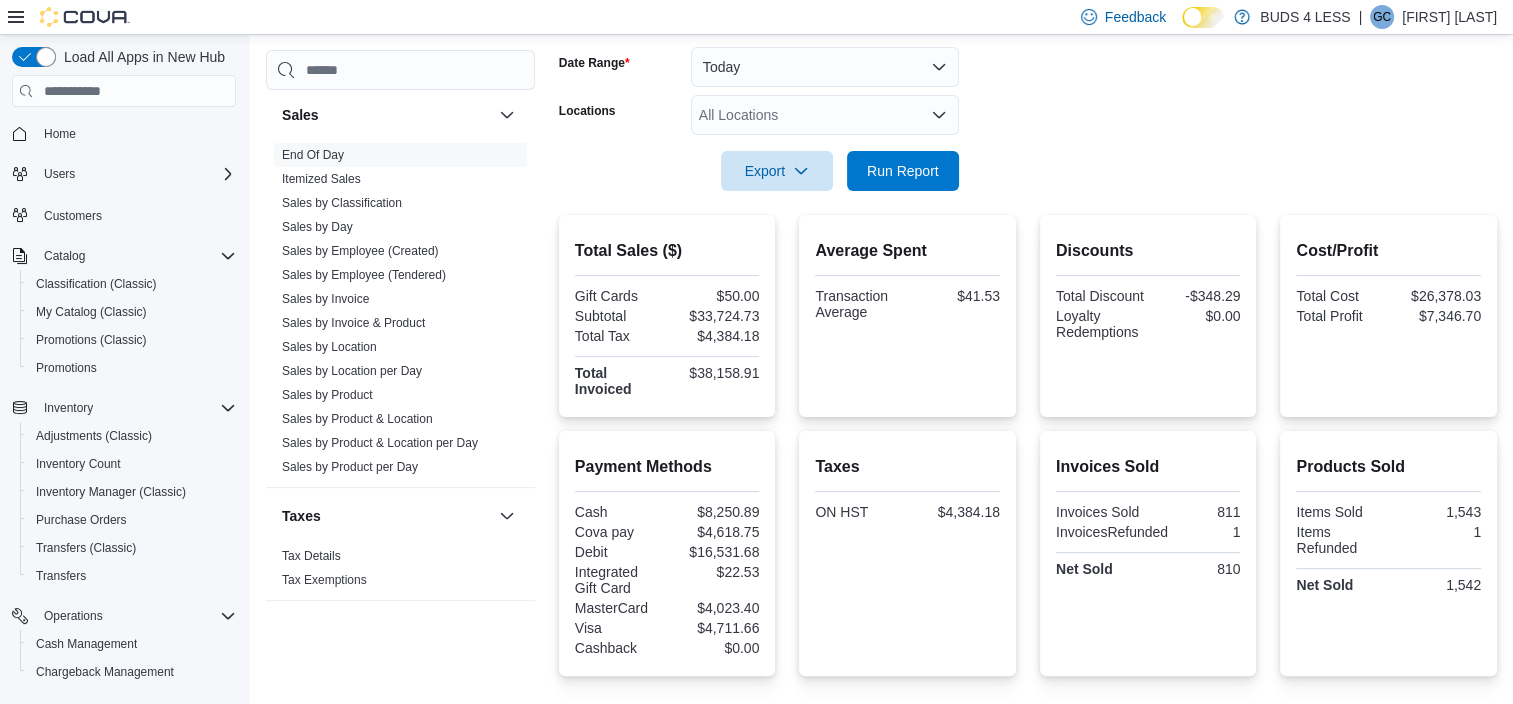 scroll, scrollTop: 152, scrollLeft: 0, axis: vertical 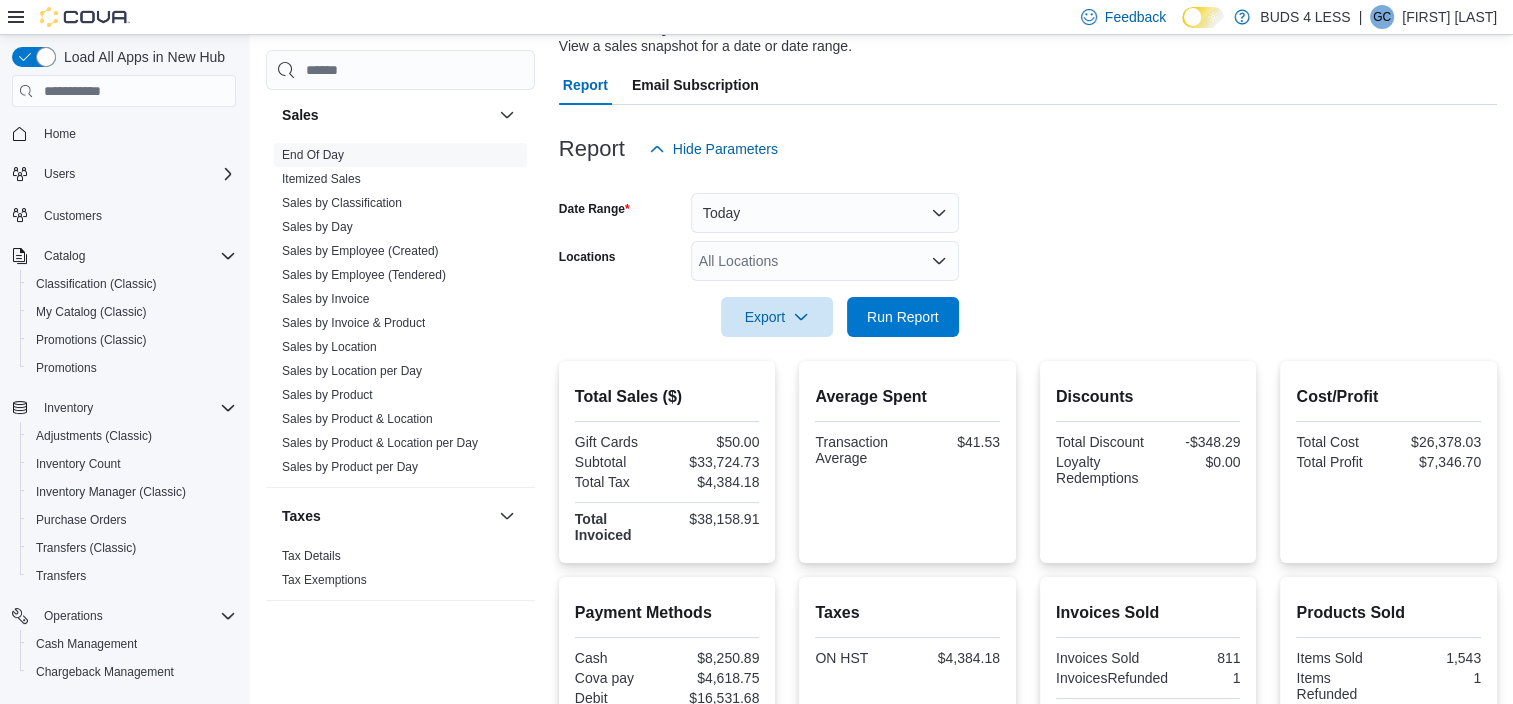 click on "All Locations" at bounding box center (825, 261) 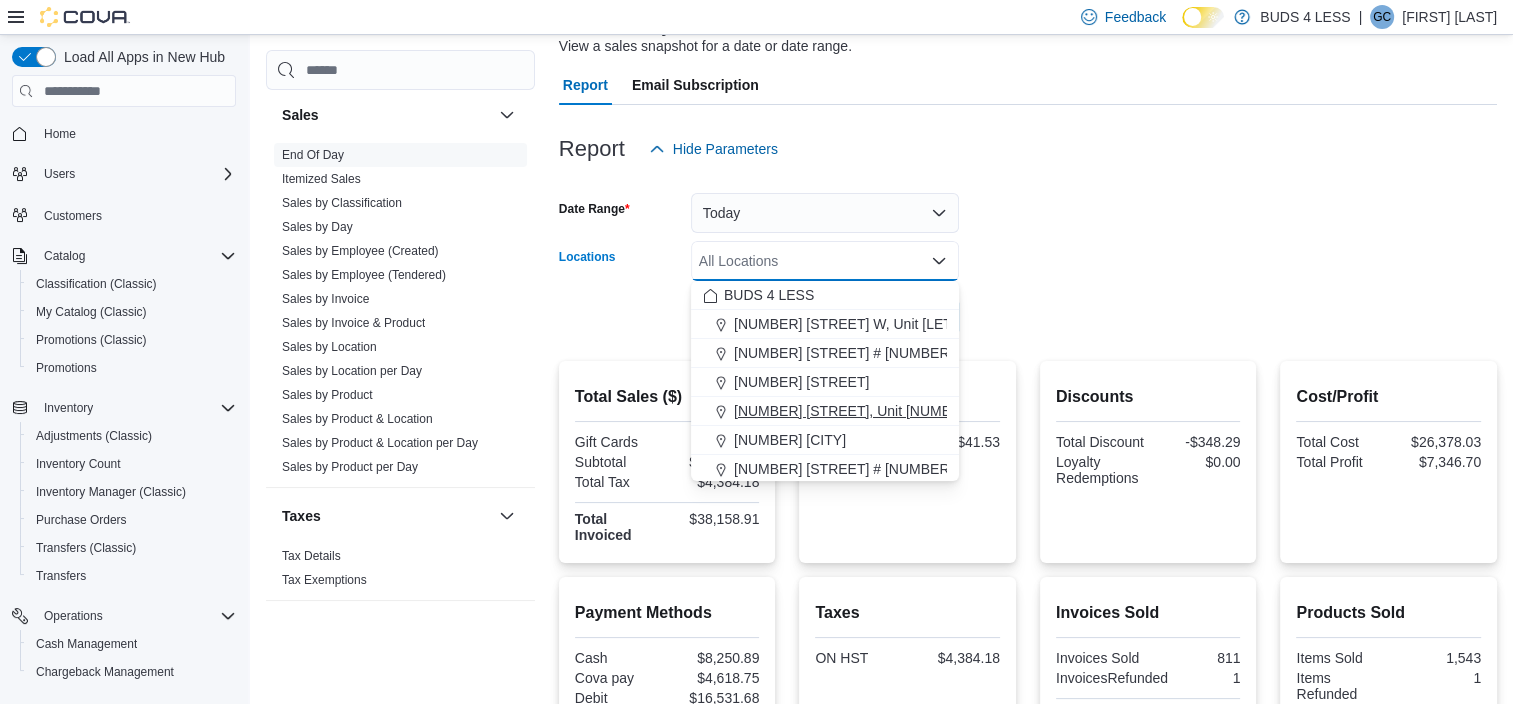 click on "489 Yonge St, Unit 2" at bounding box center (854, 411) 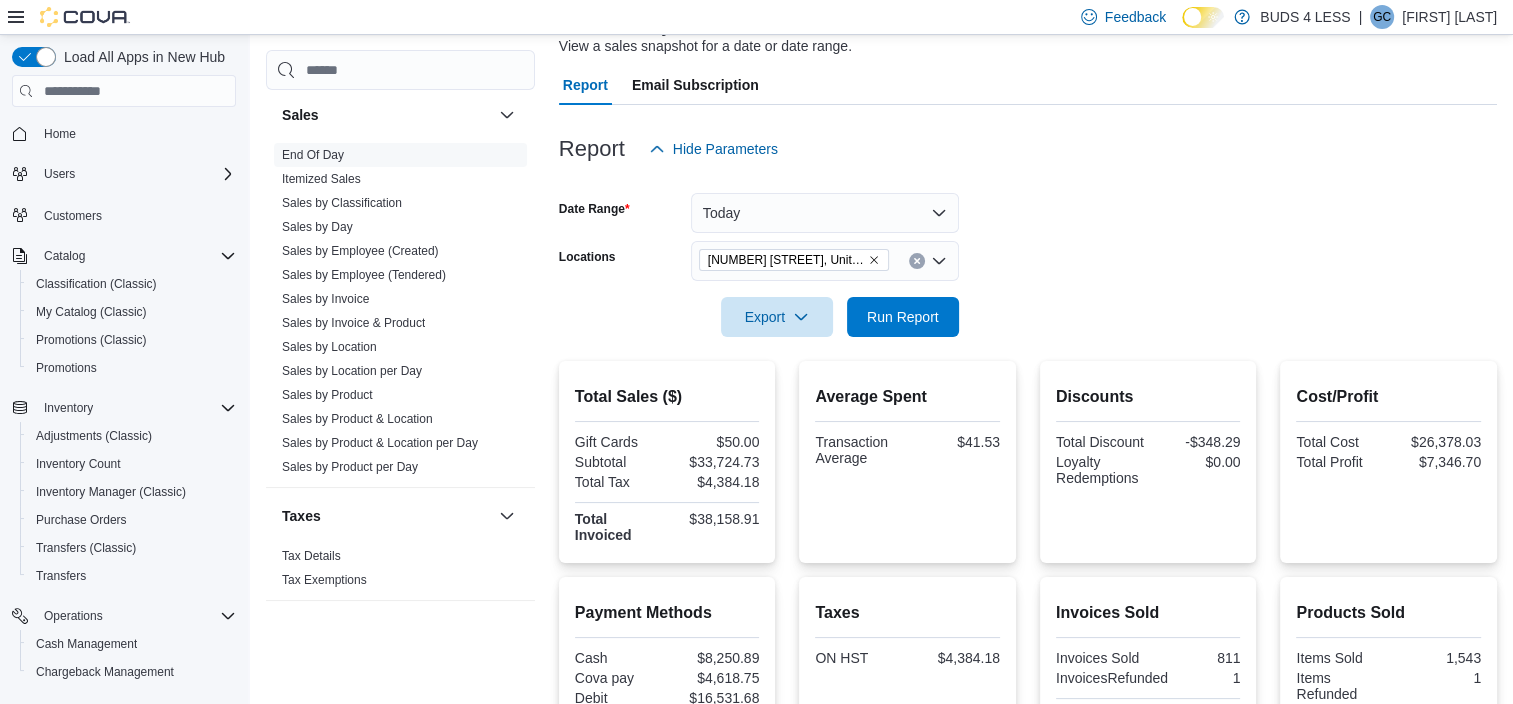 drag, startPoint x: 1173, startPoint y: 220, endPoint x: 1126, endPoint y: 224, distance: 47.169907 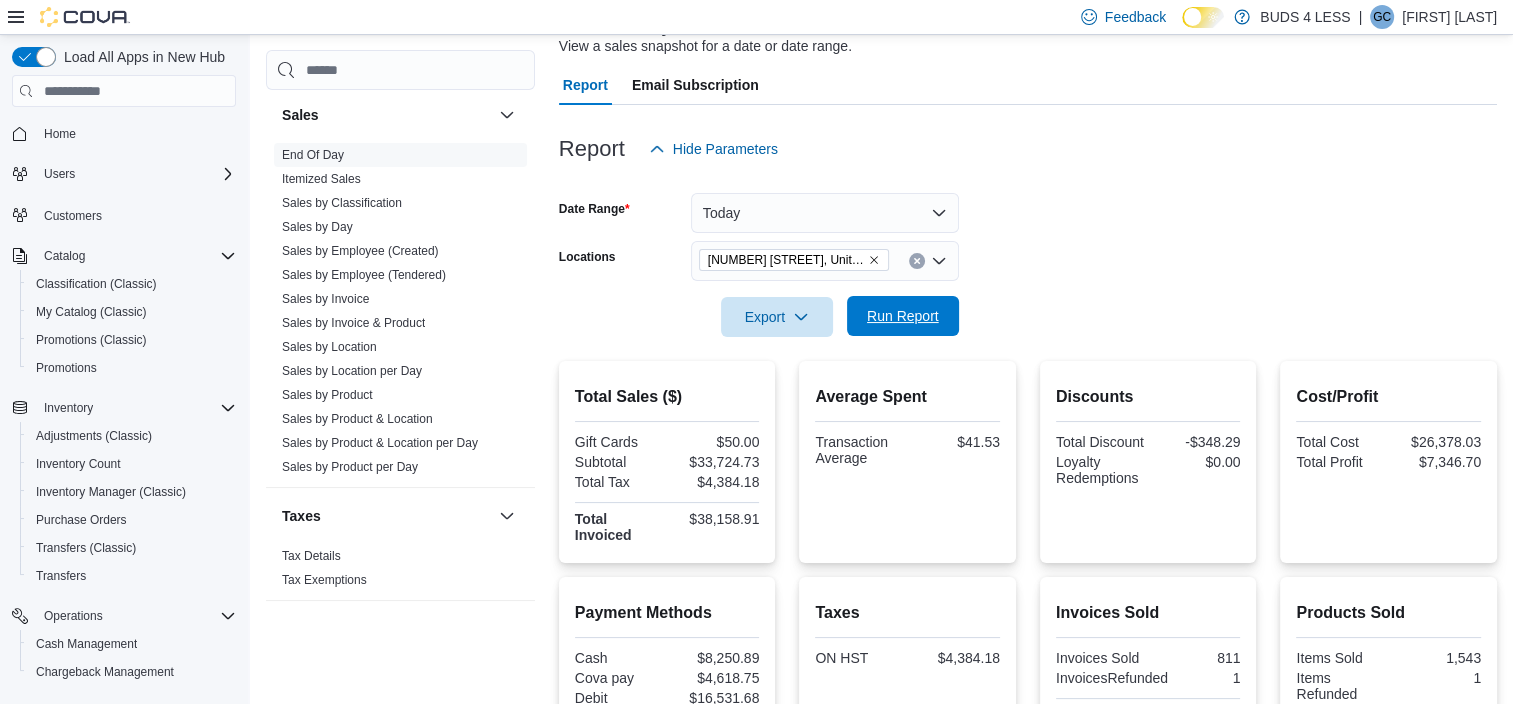 click on "Run Report" at bounding box center (903, 316) 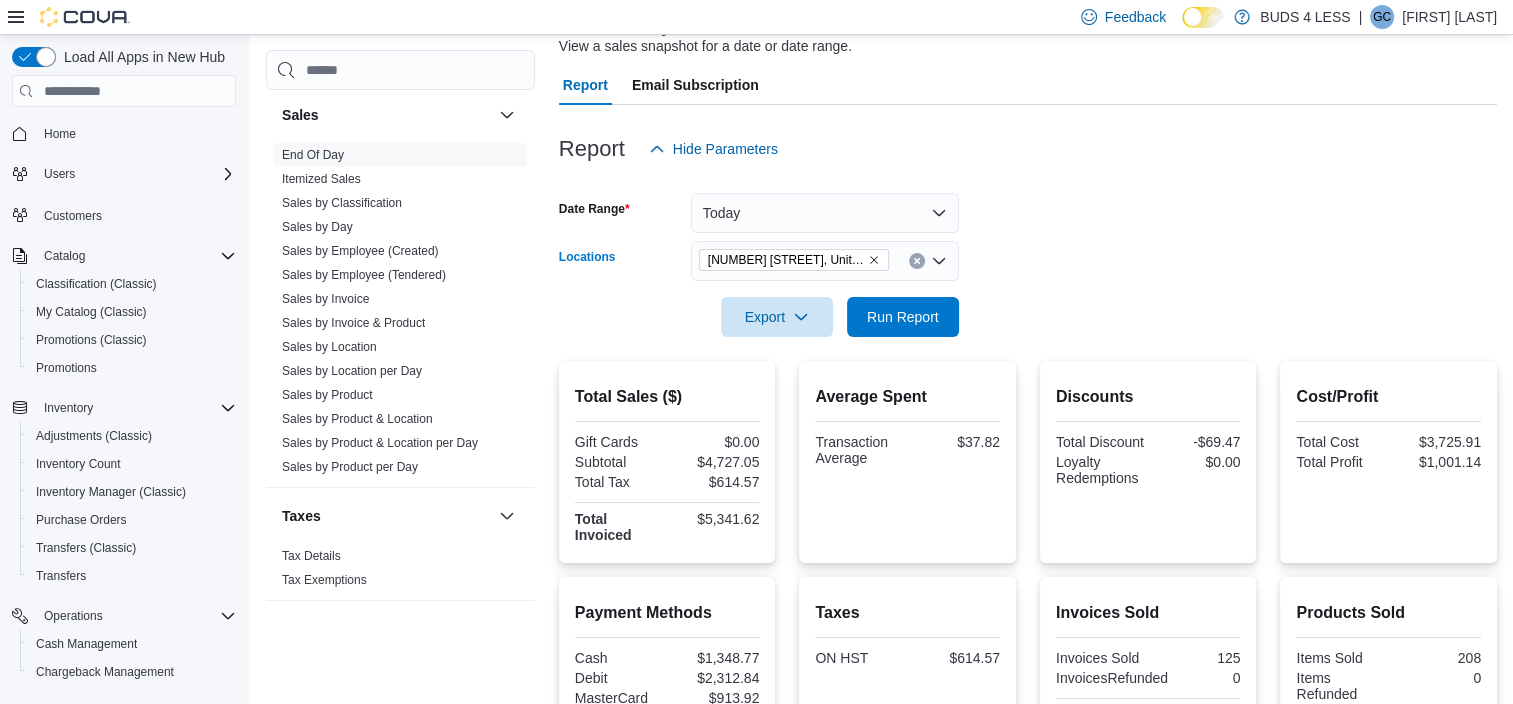 drag, startPoint x: 918, startPoint y: 256, endPoint x: 991, endPoint y: 238, distance: 75.18643 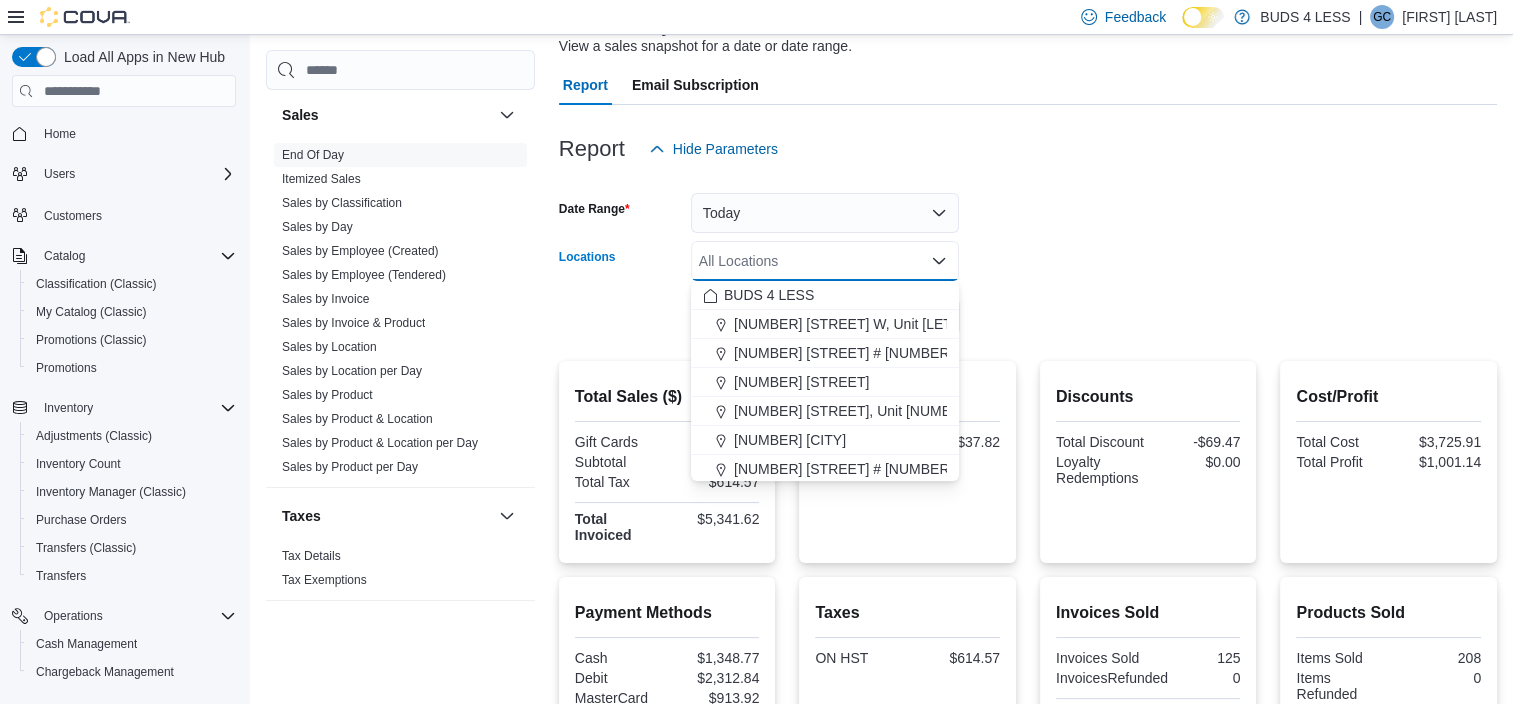 click on "Date Range Today Locations All Locations Combo box. Selected. Combo box input. All Locations. Type some text or, to display a list of choices, press Down Arrow. To exit the list of choices, press Escape. Export  Run Report" at bounding box center [1028, 253] 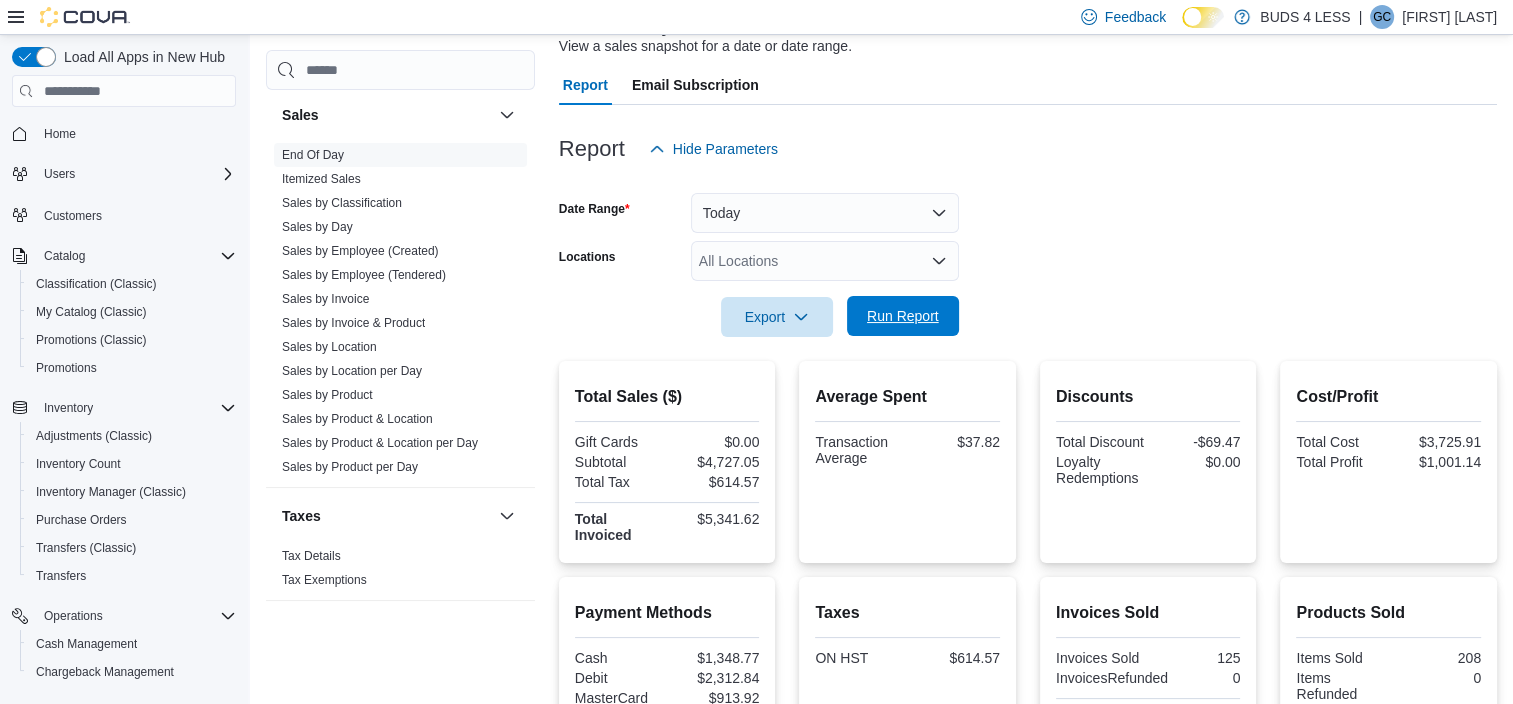 click on "Run Report" at bounding box center [903, 316] 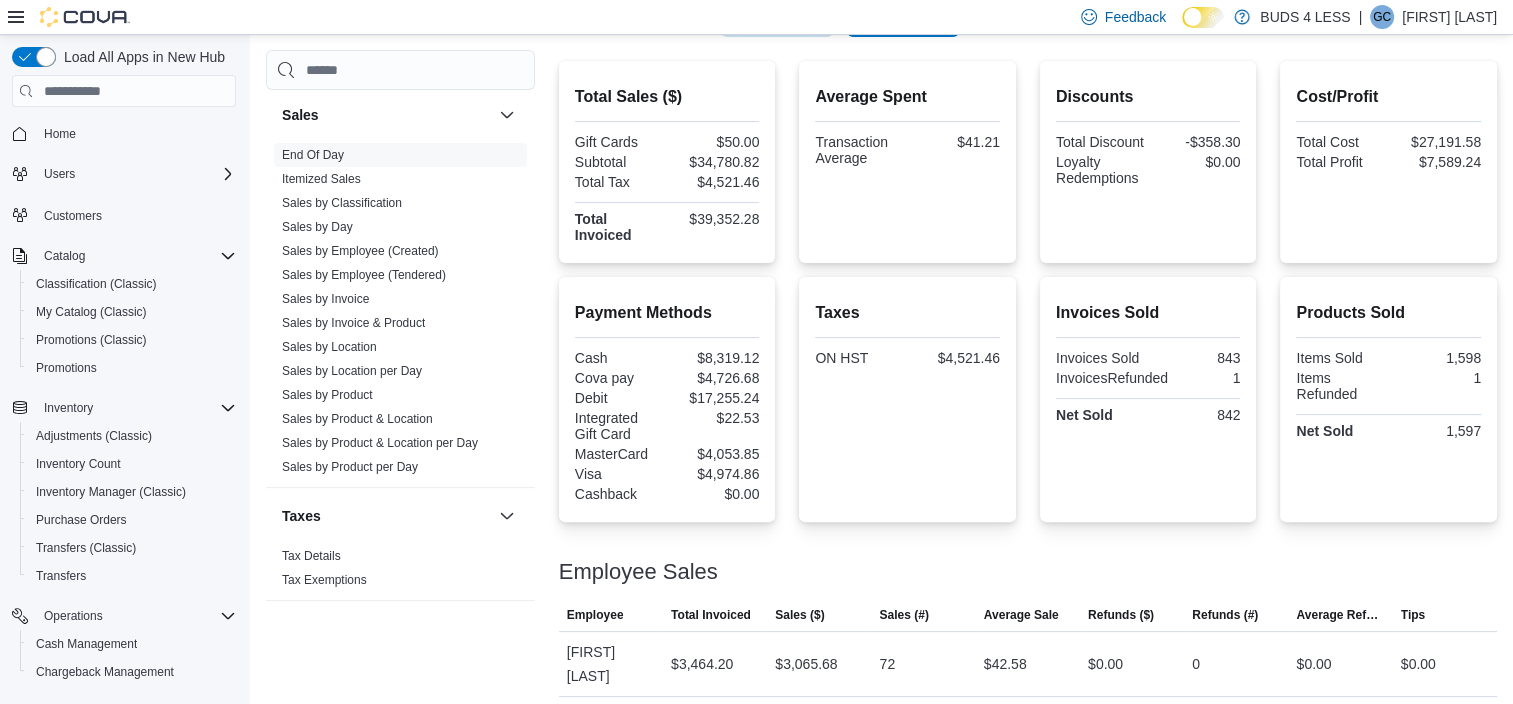 scroll, scrollTop: 52, scrollLeft: 0, axis: vertical 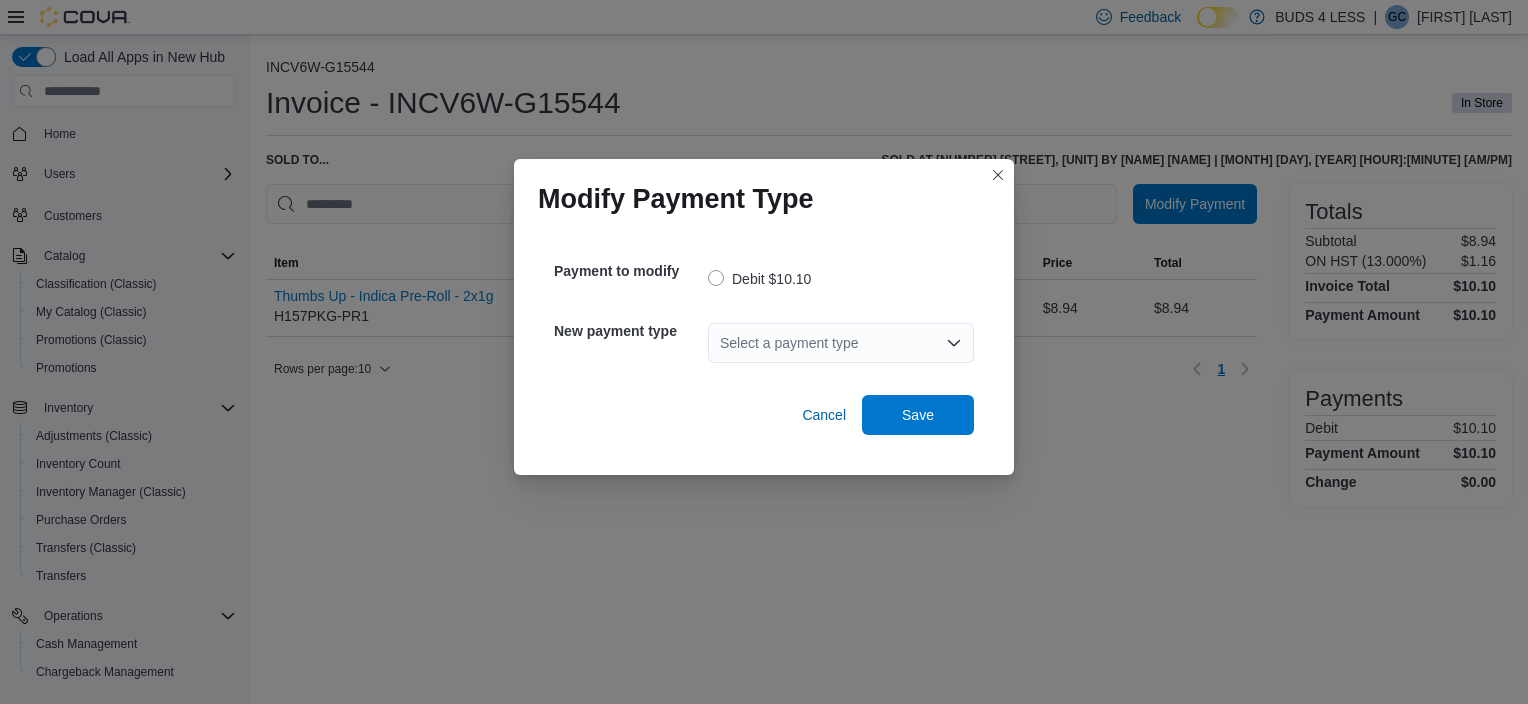click at bounding box center (954, 343) 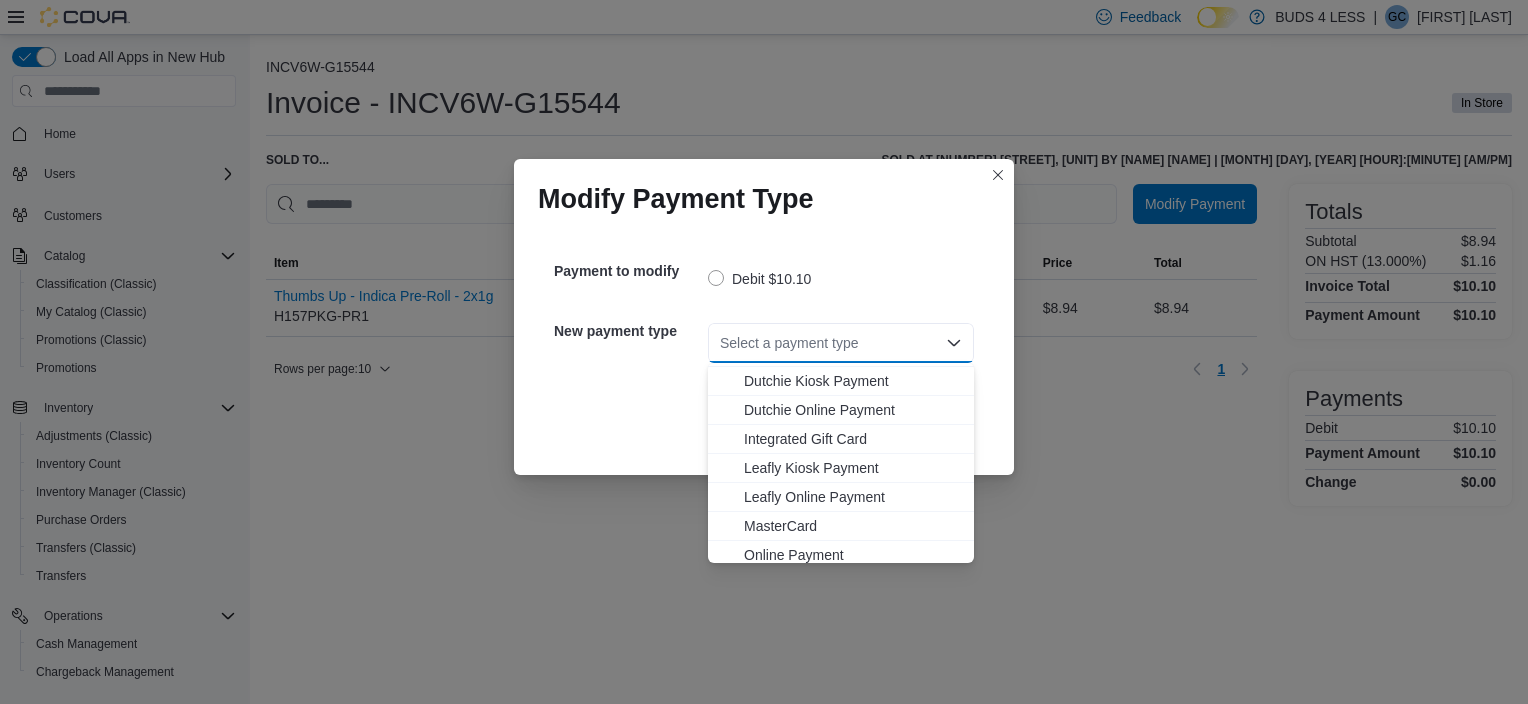 scroll, scrollTop: 235, scrollLeft: 0, axis: vertical 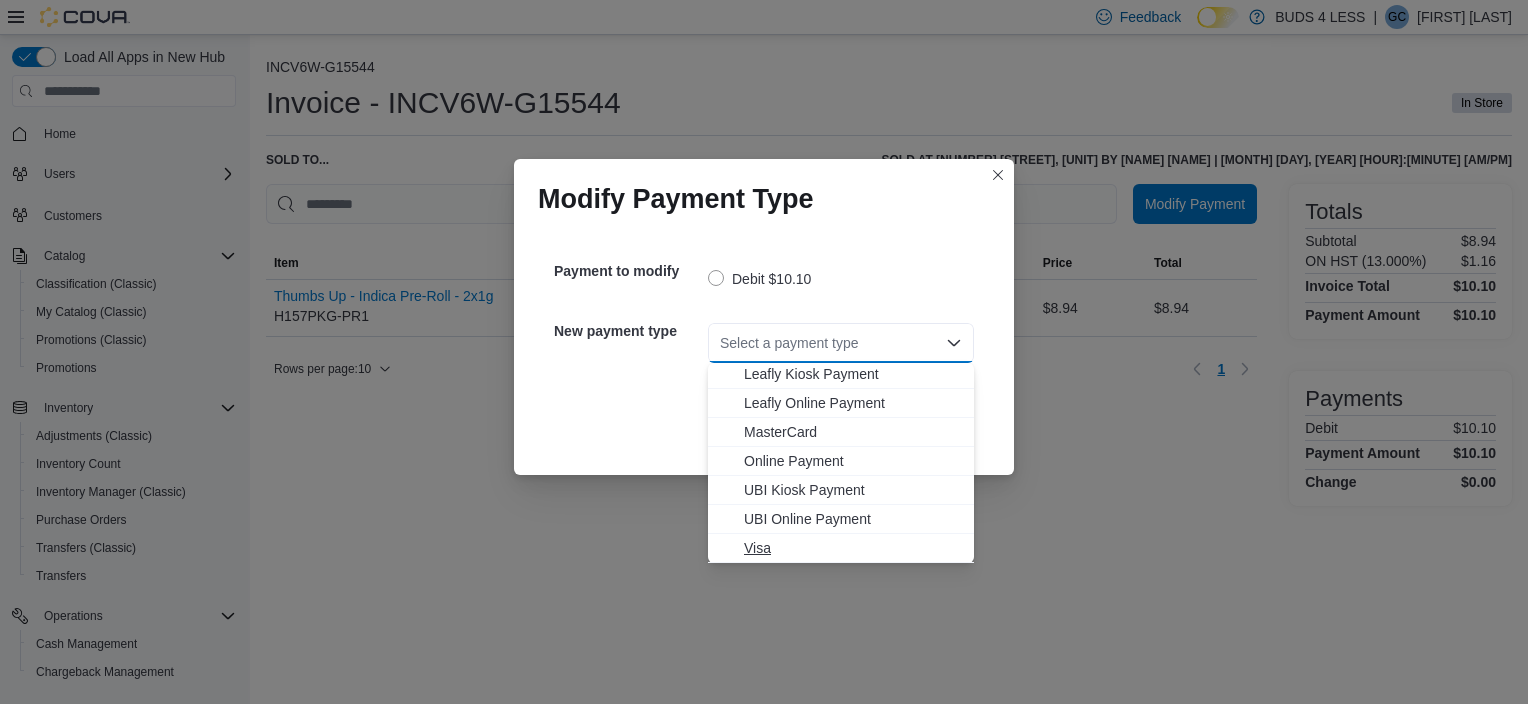 click on "Visa" at bounding box center (853, 548) 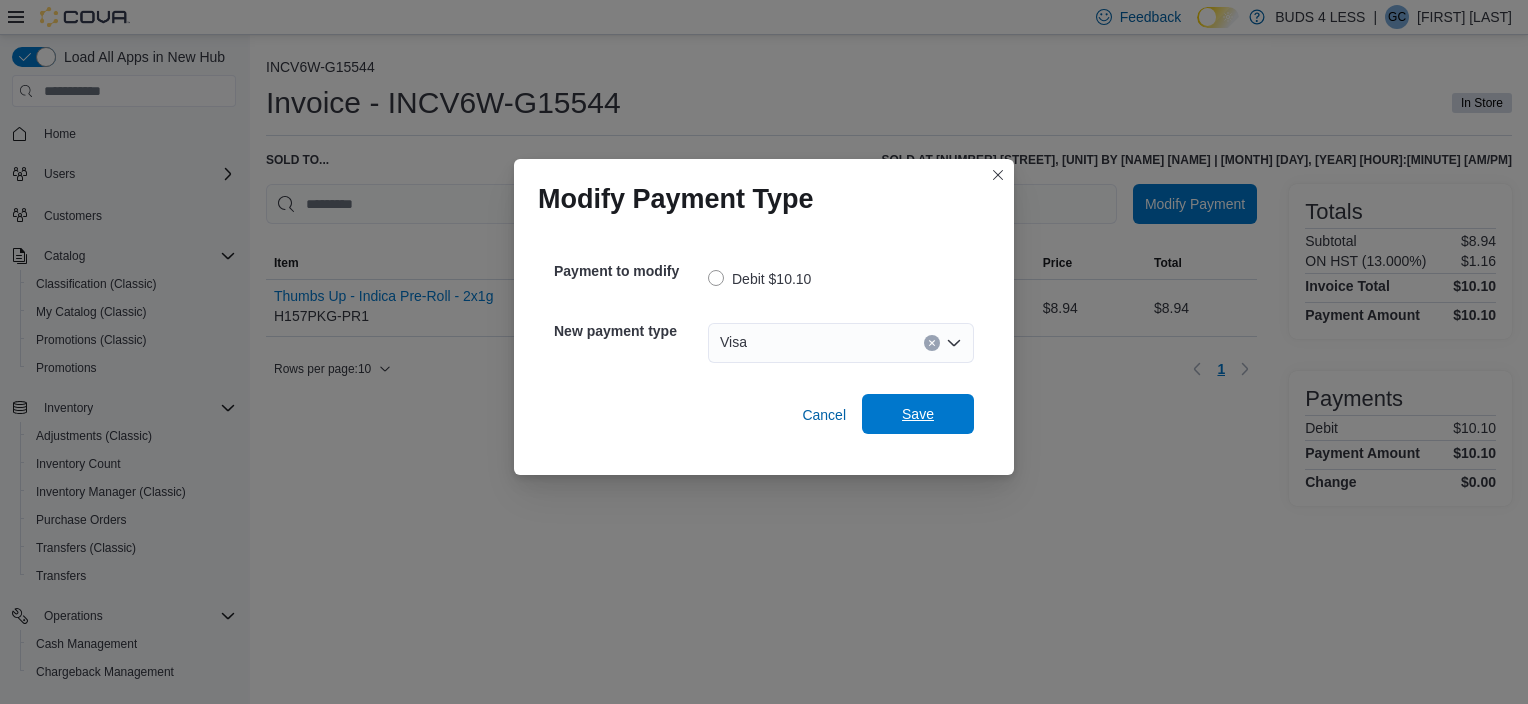 click on "Save" at bounding box center [918, 414] 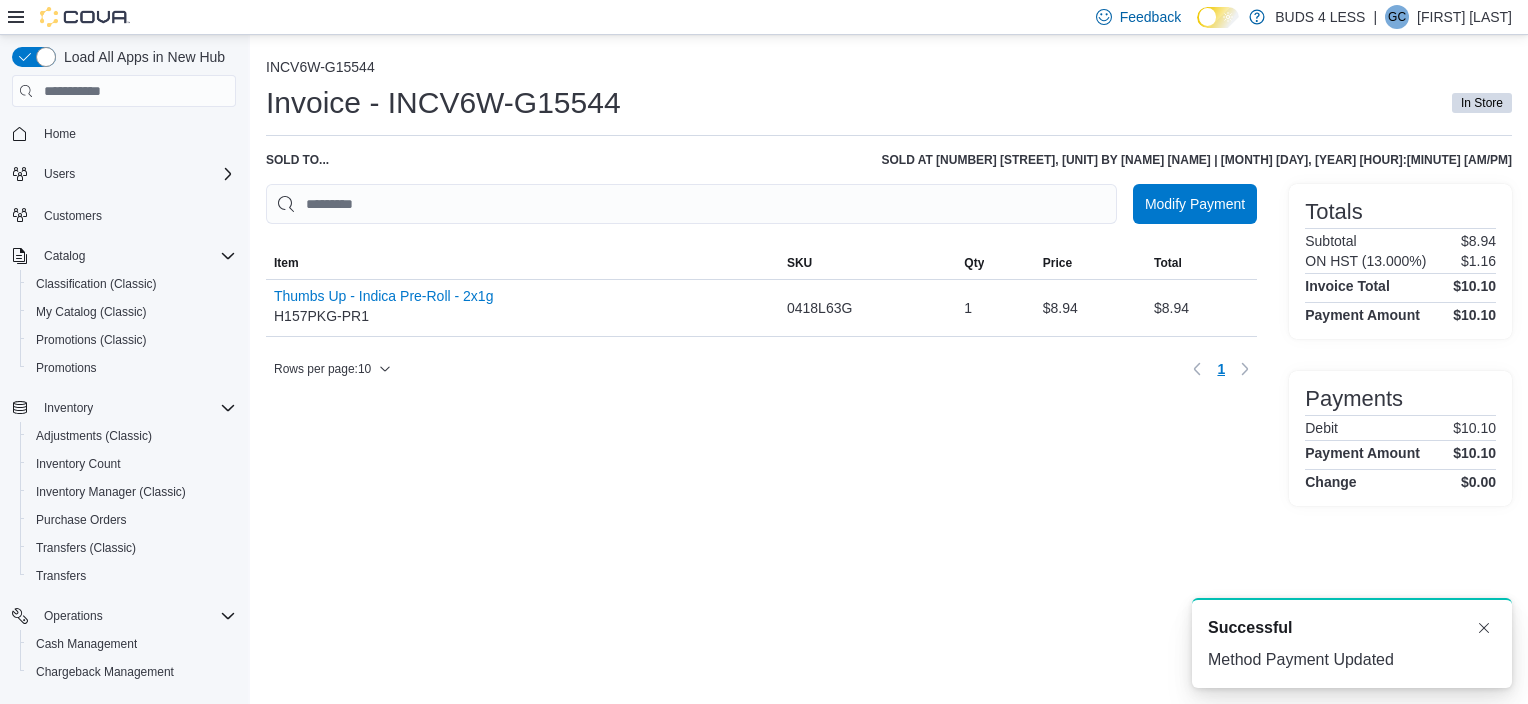 scroll, scrollTop: 0, scrollLeft: 0, axis: both 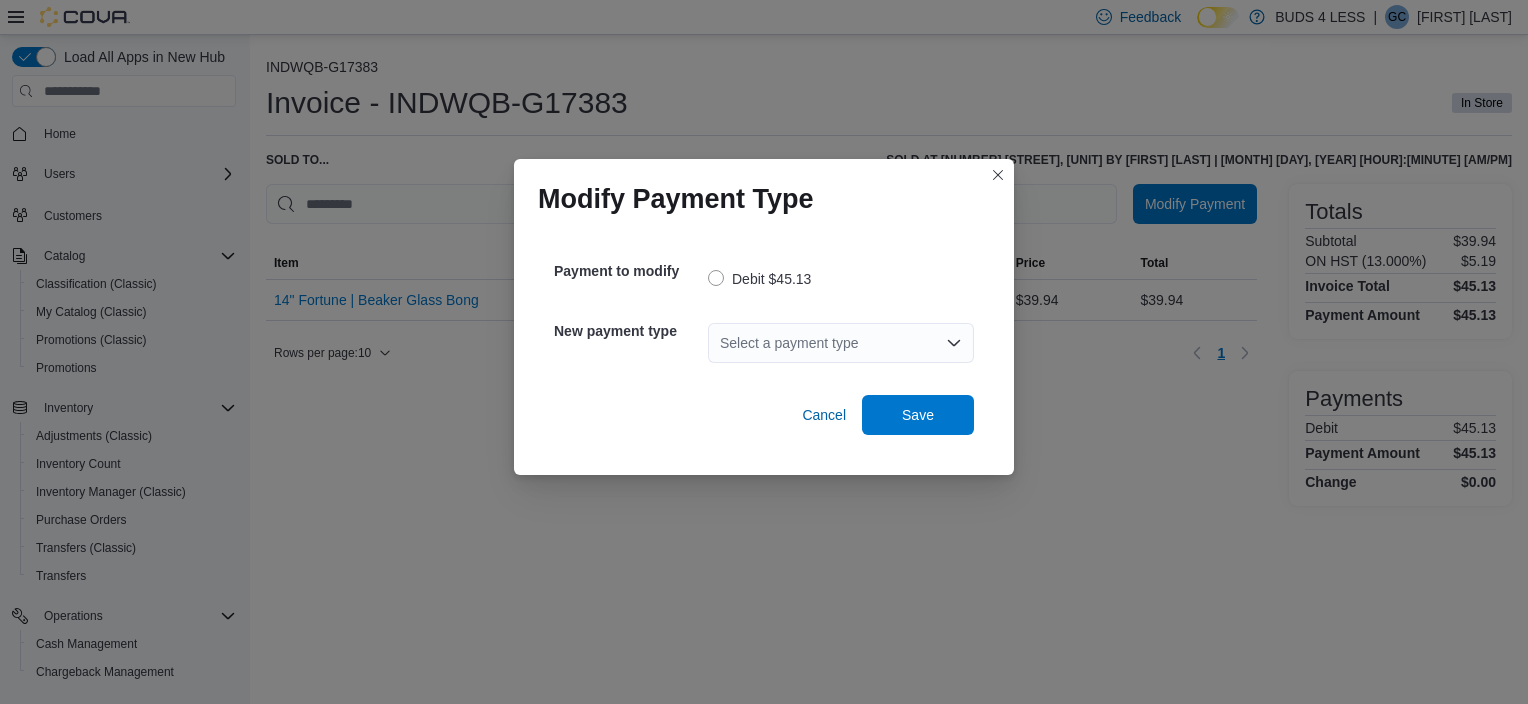 click on "Select a payment type" at bounding box center [841, 277] 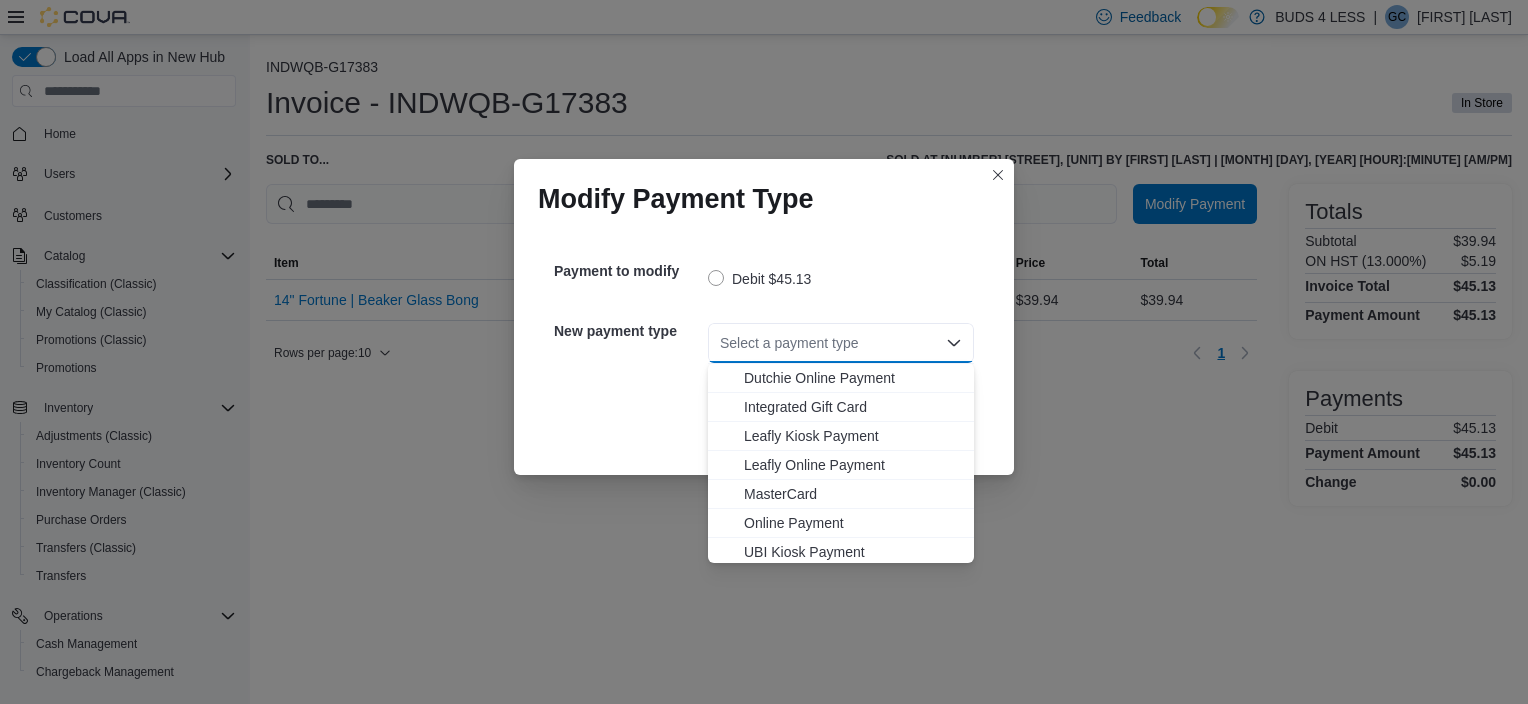 scroll, scrollTop: 235, scrollLeft: 0, axis: vertical 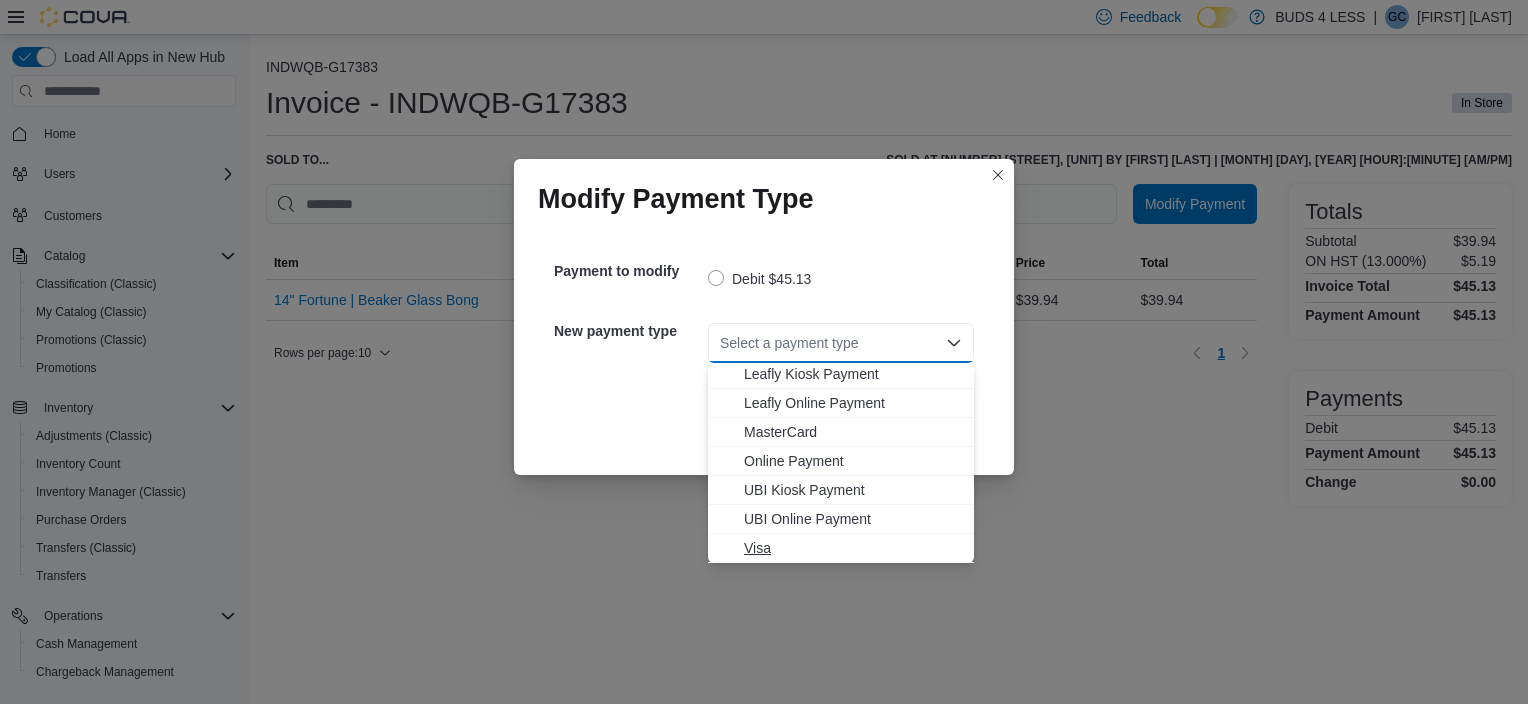 click on "Visa" at bounding box center [853, 548] 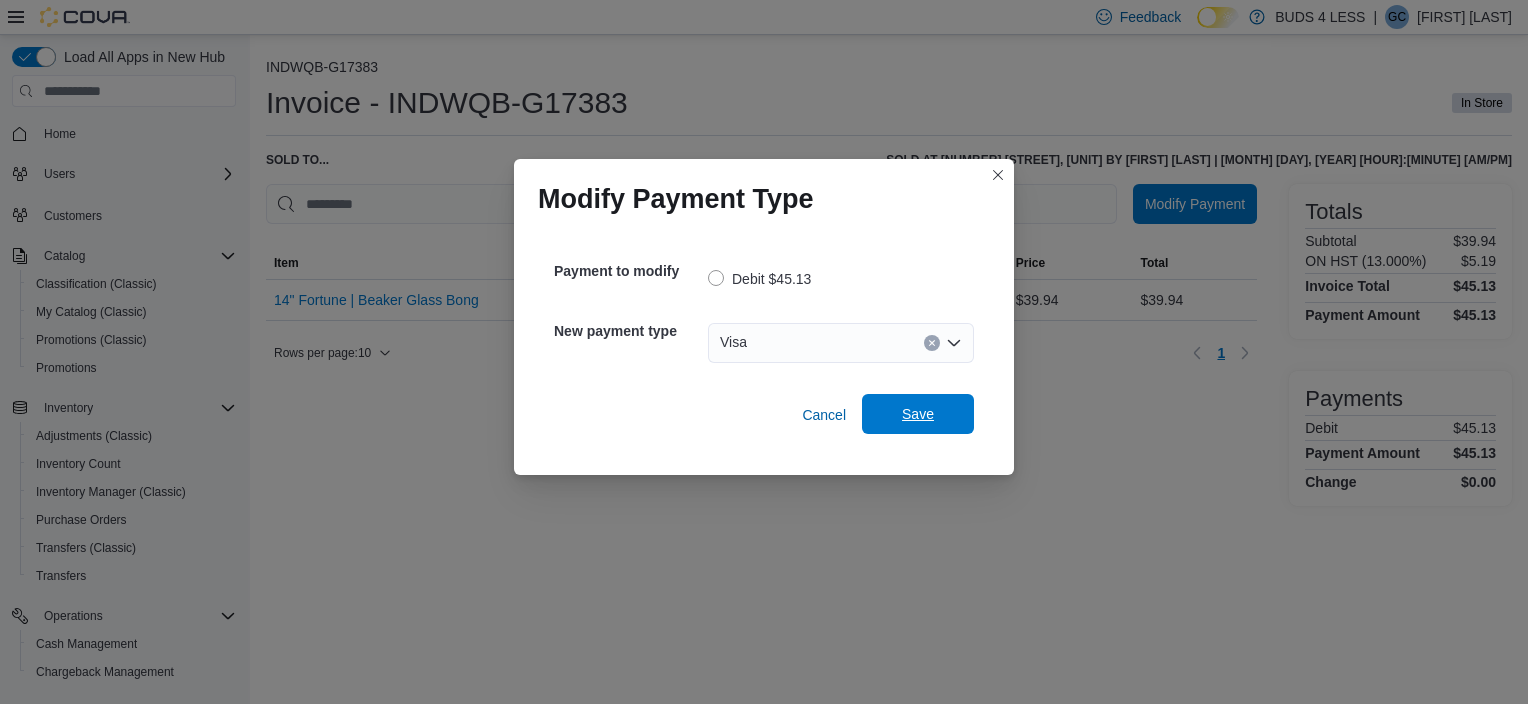 click on "Save" at bounding box center (918, 414) 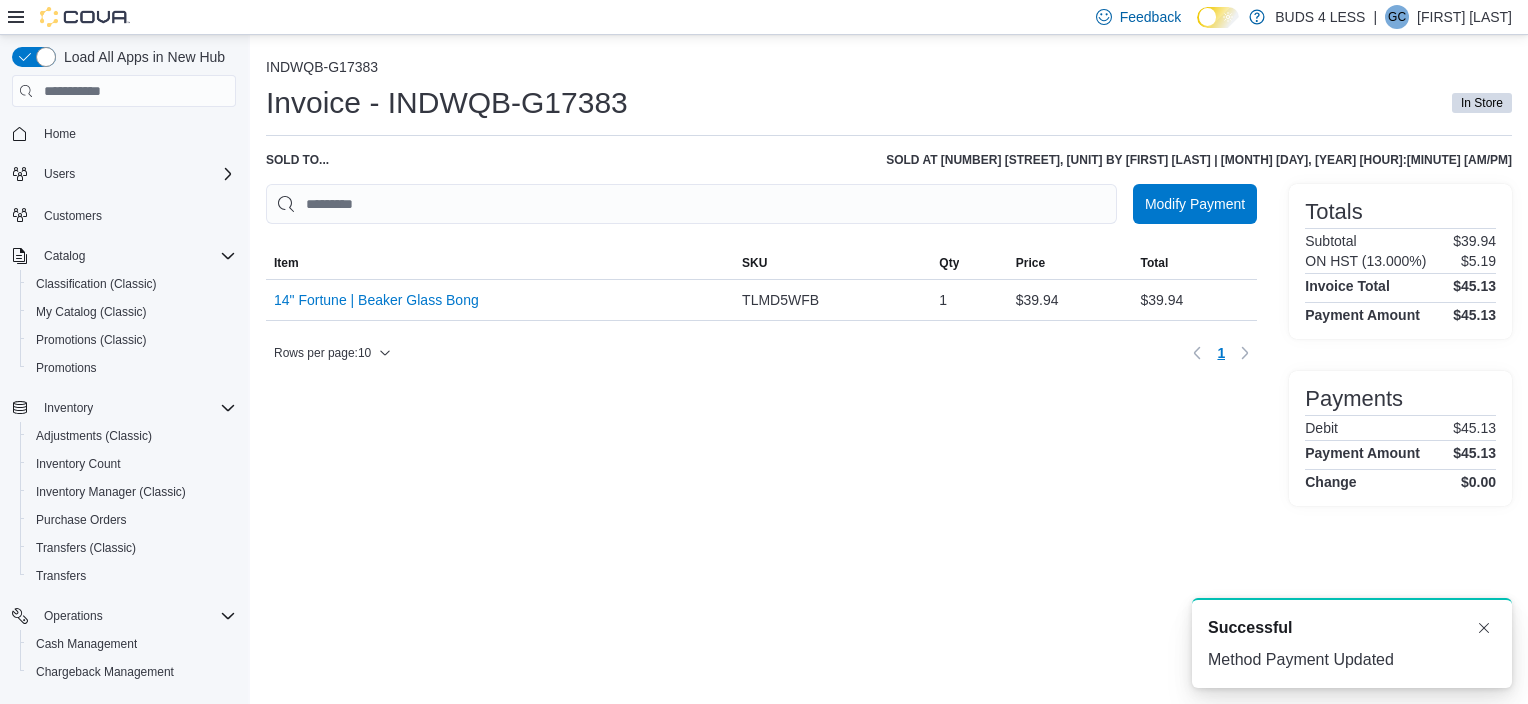 scroll, scrollTop: 0, scrollLeft: 0, axis: both 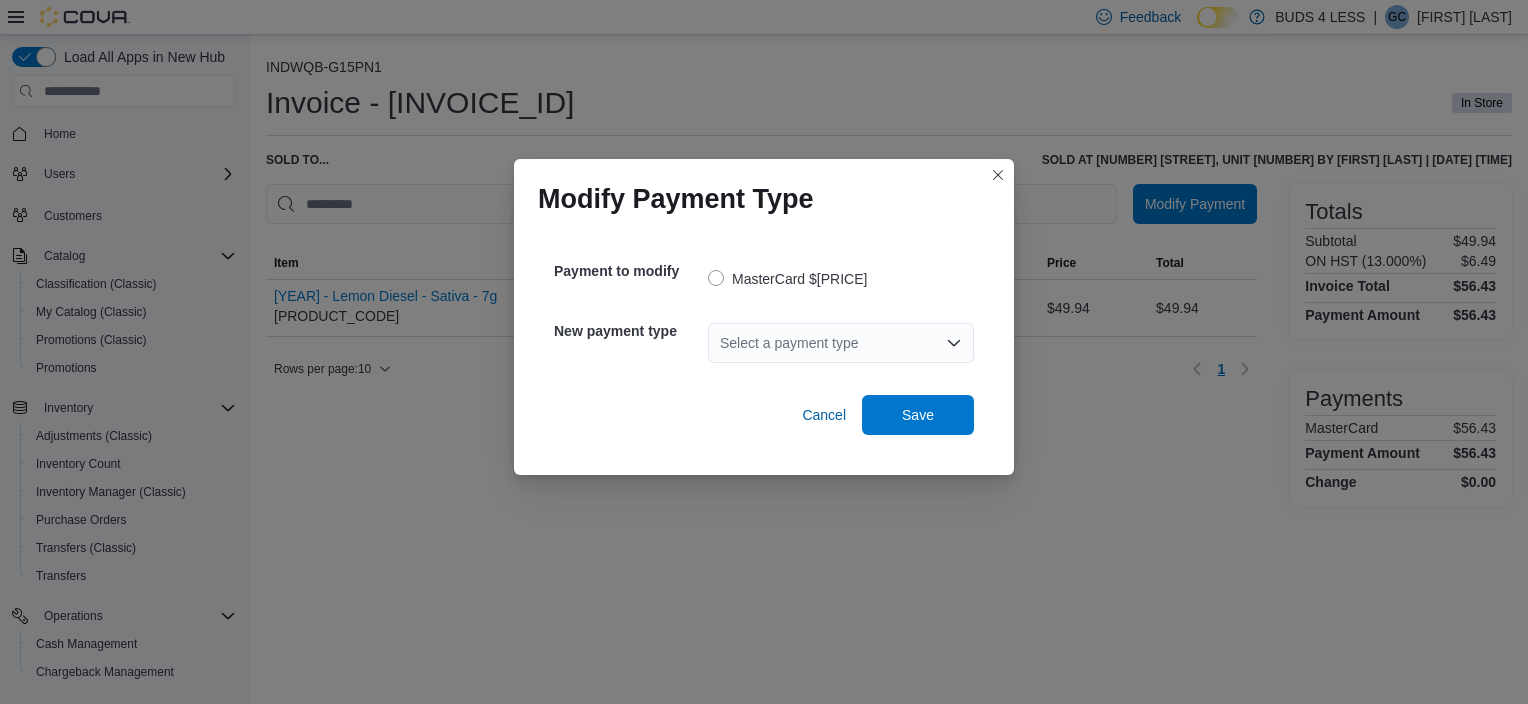 click on "Select a payment type" at bounding box center (841, 343) 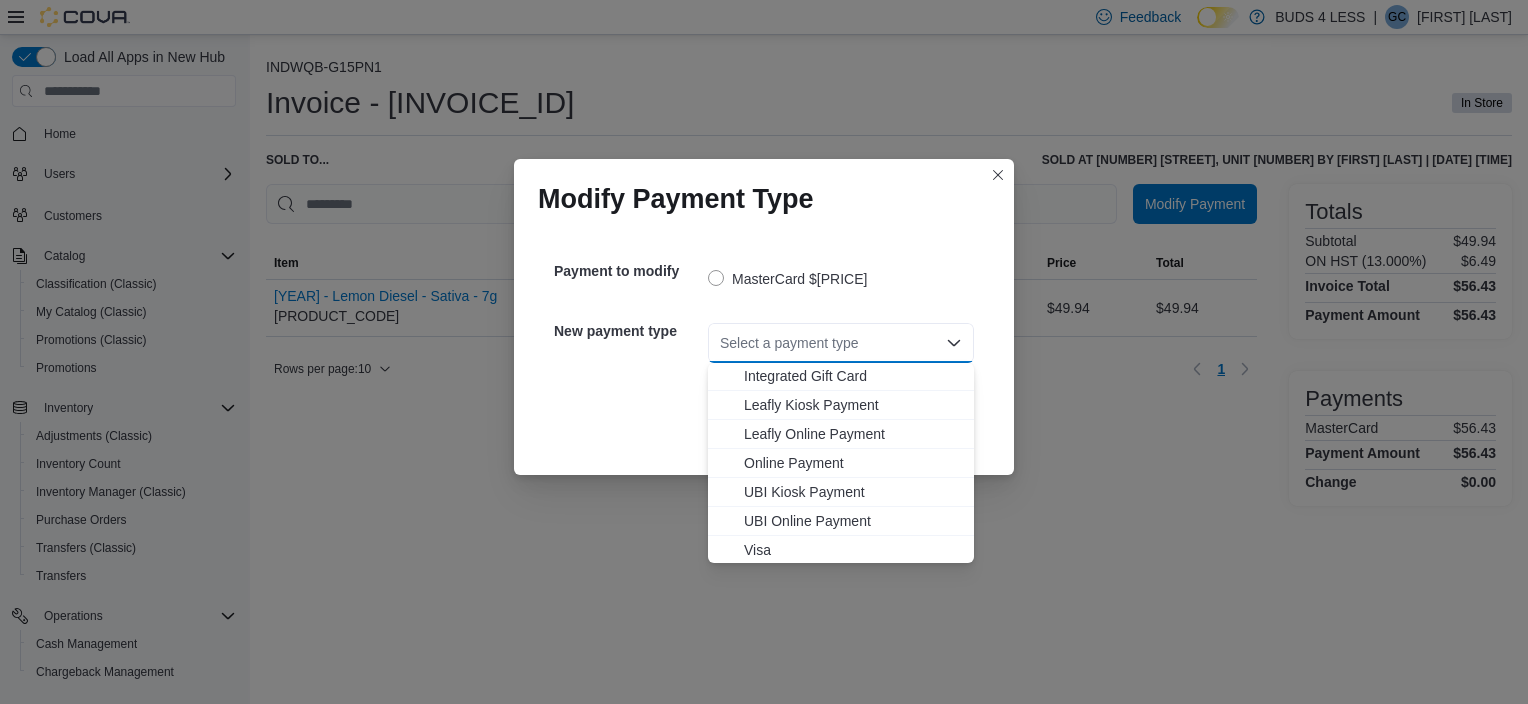 scroll, scrollTop: 235, scrollLeft: 0, axis: vertical 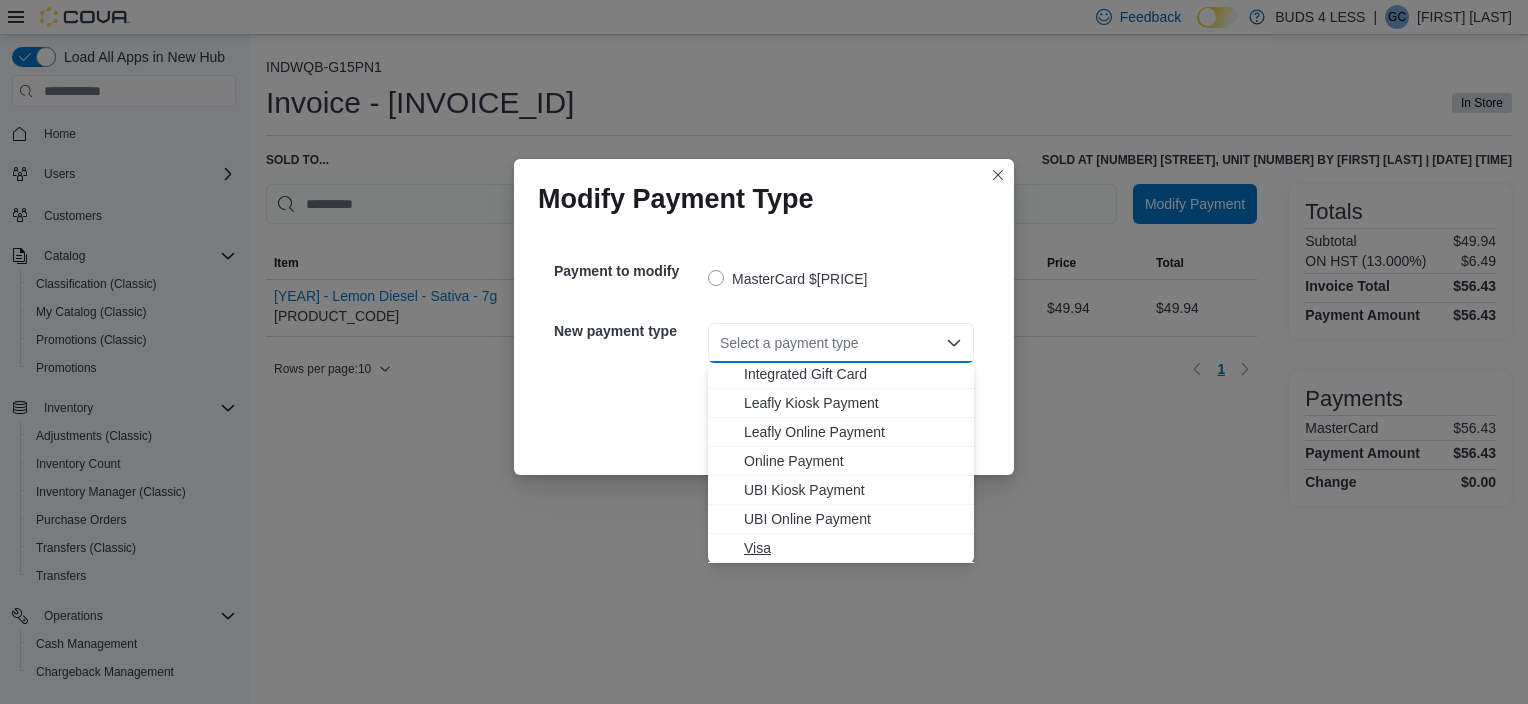 click on "Visa" at bounding box center [853, 548] 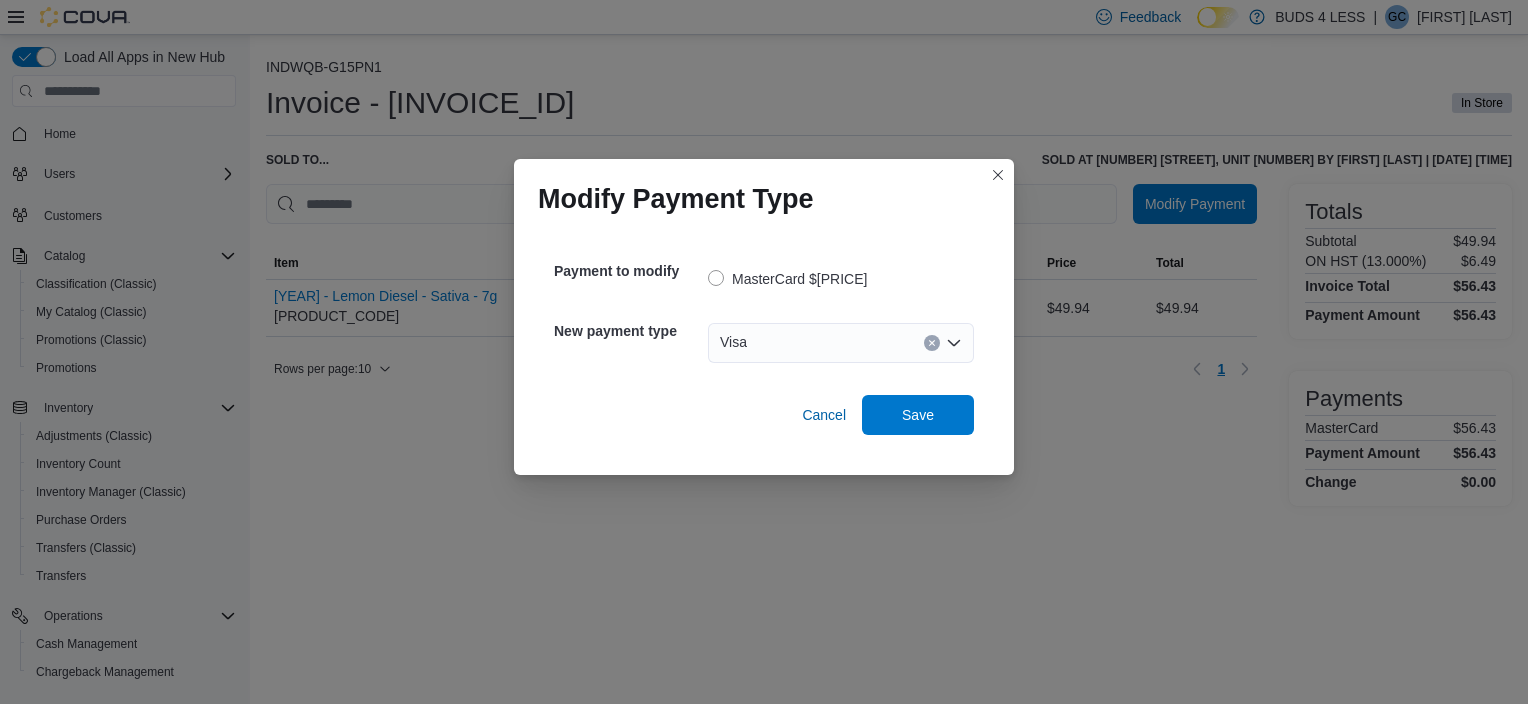 click on "Visa Combo box. Selected. Visa. Press Backspace to delete Visa. Combo box input. Select a payment type. Type some text or, to display a list of choices, press Down Arrow. To exit the list of choices, press Escape." at bounding box center [841, 343] 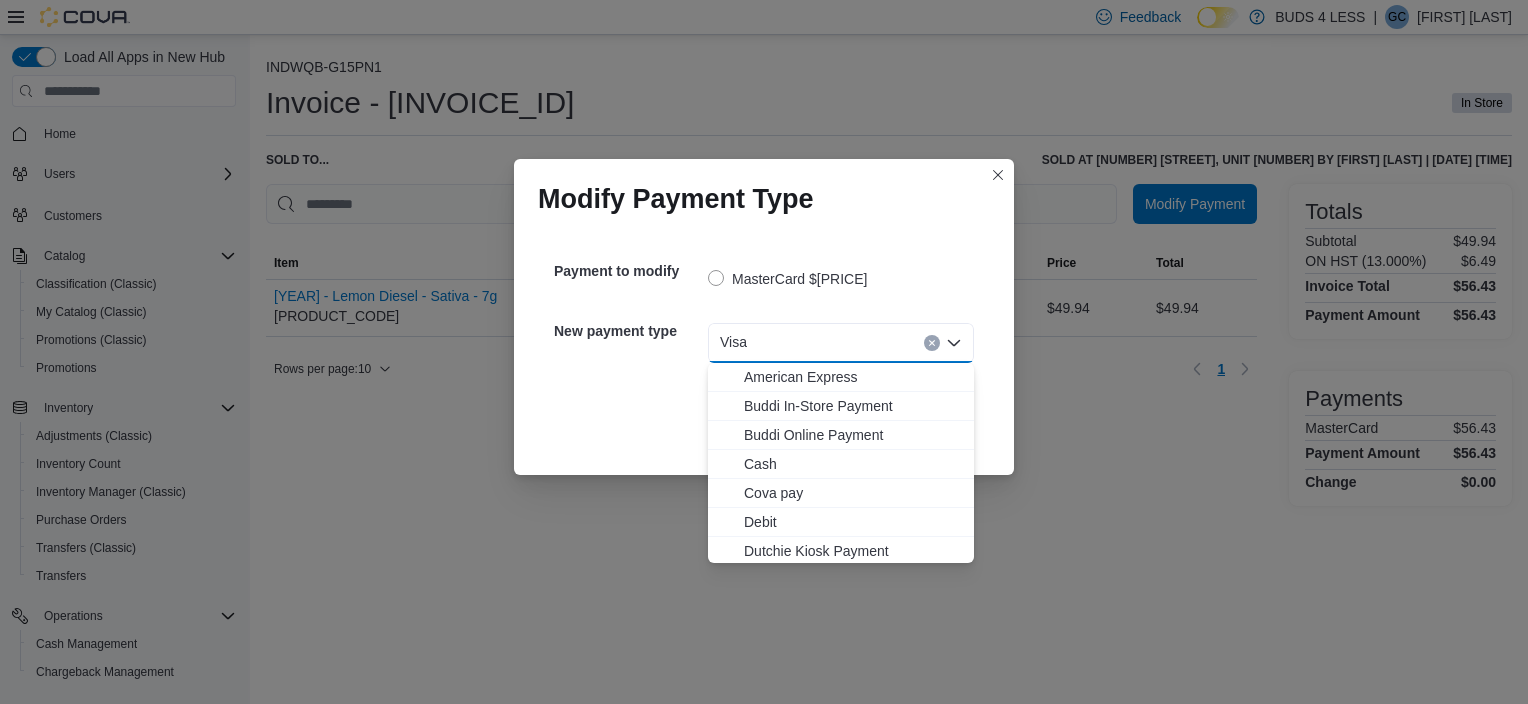 click on "Modify Payment Type   Payment to modify MasterCard $56.43 New payment type Visa Combo box. Selected. Visa. Press Backspace to delete Visa. Combo box input. Select a payment type. Type some text or, to display a list of choices, press Down Arrow. To exit the list of choices, press Escape. Cancel Save" at bounding box center [764, 352] 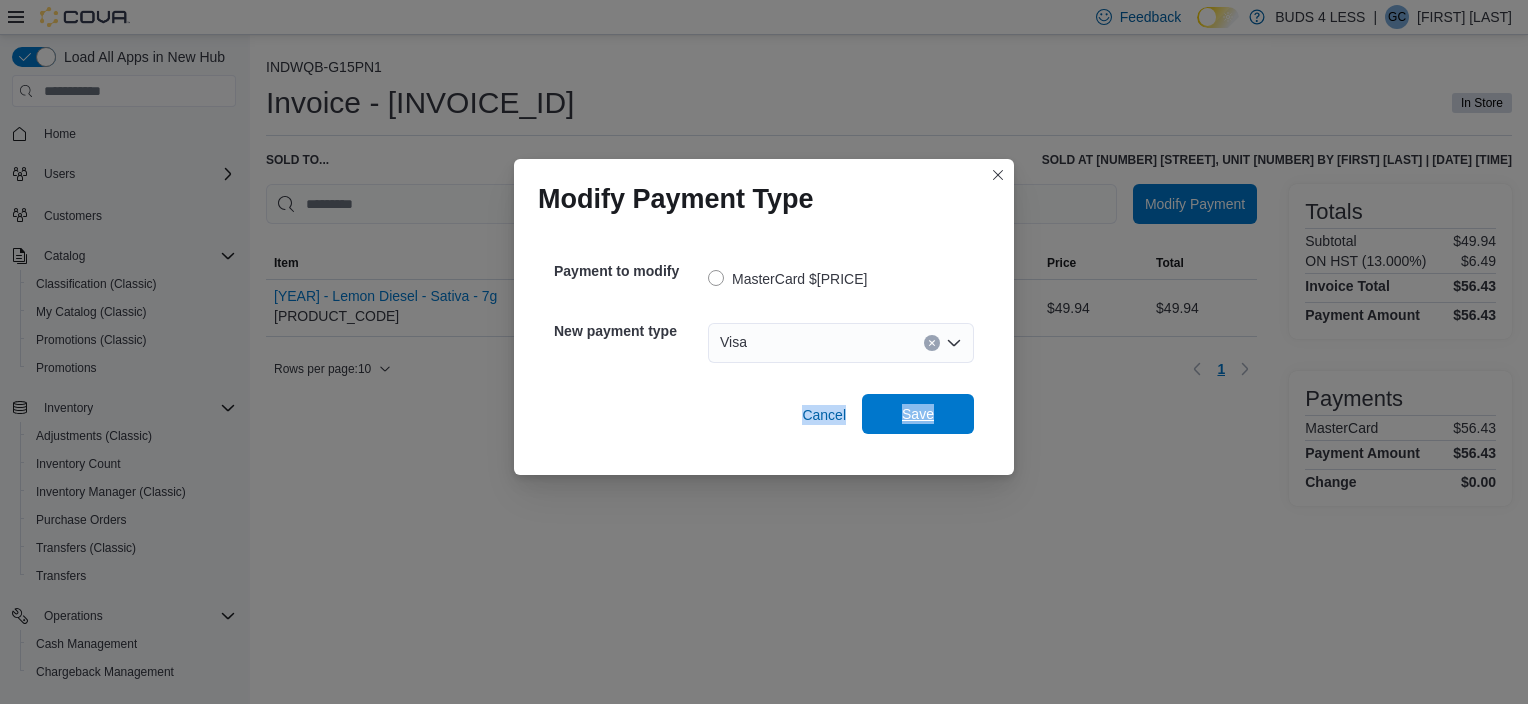 drag, startPoint x: 1019, startPoint y: 382, endPoint x: 964, endPoint y: 412, distance: 62.649822 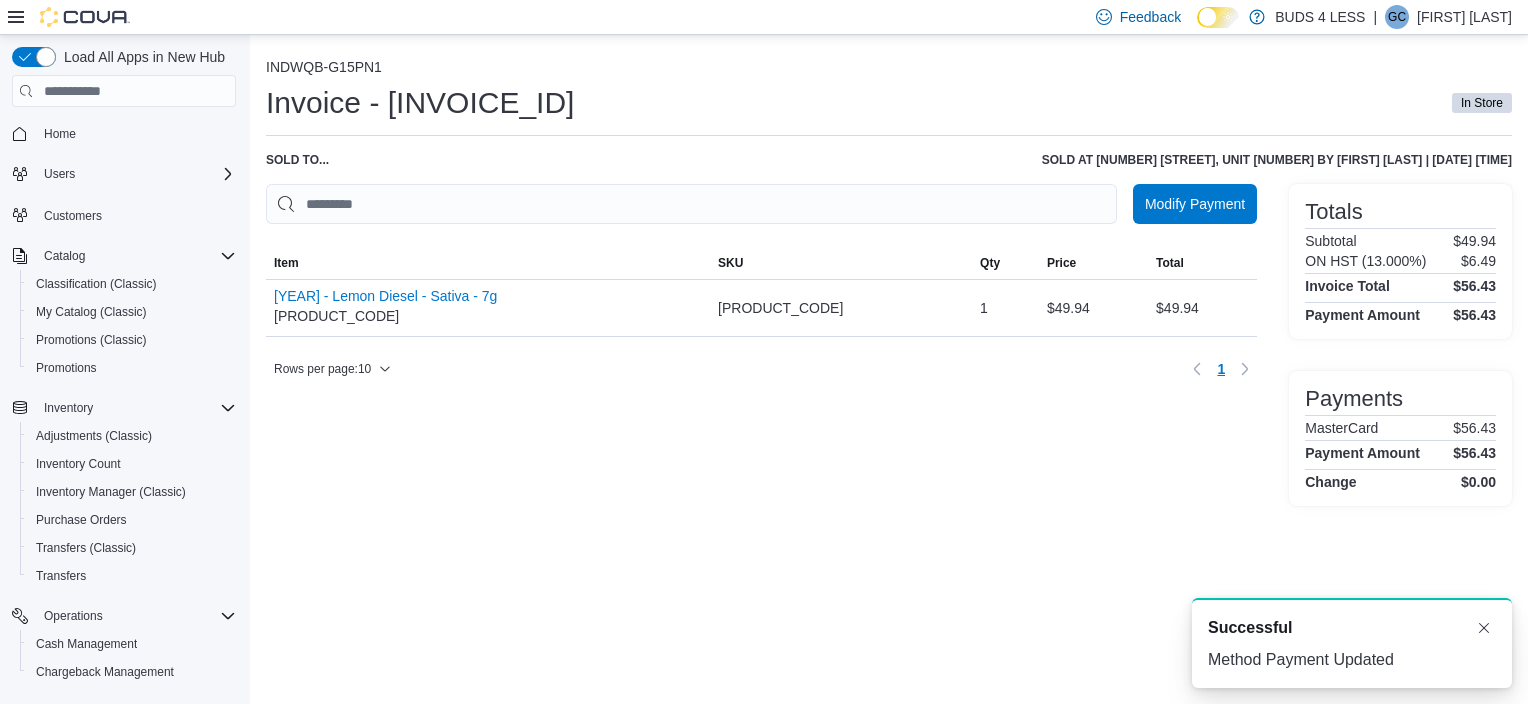 scroll, scrollTop: 0, scrollLeft: 0, axis: both 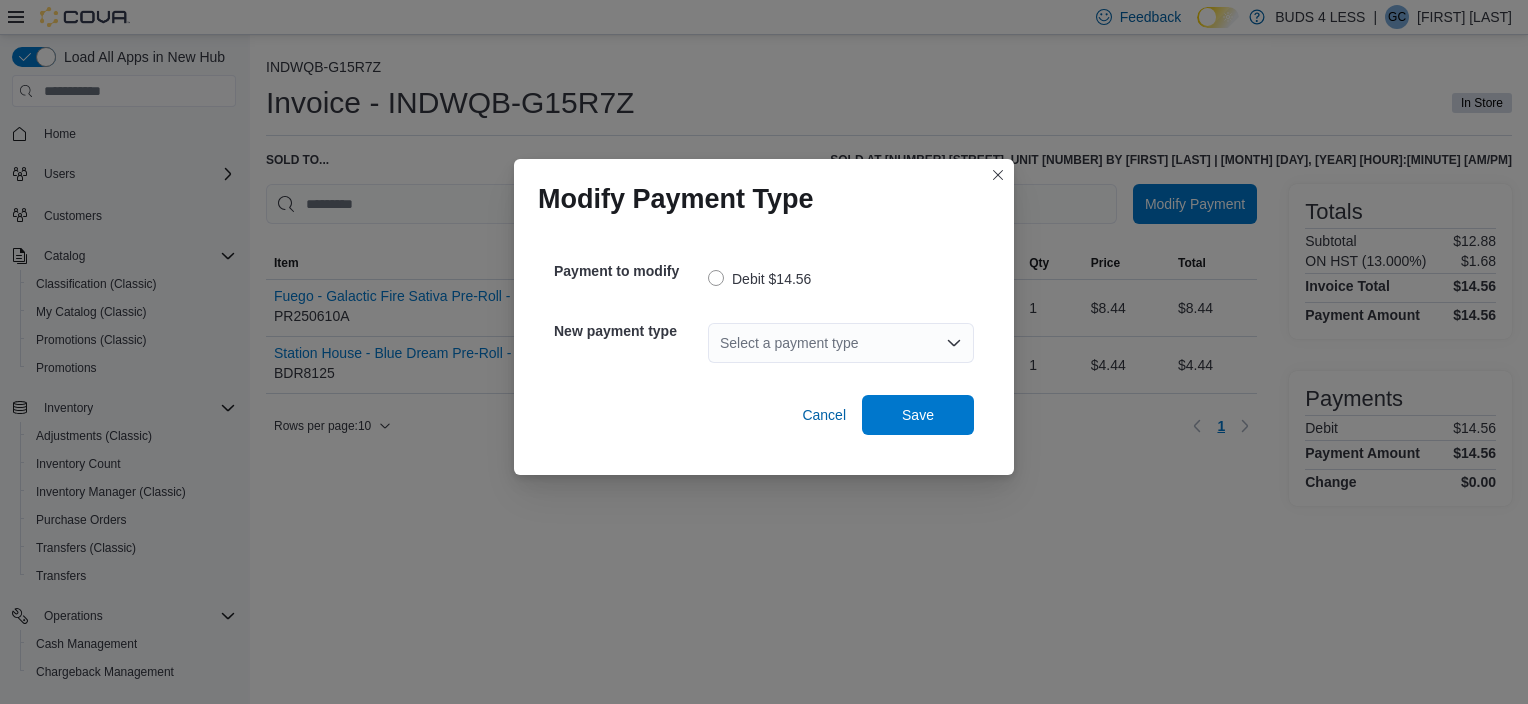 click on "Select a payment type" at bounding box center (841, 343) 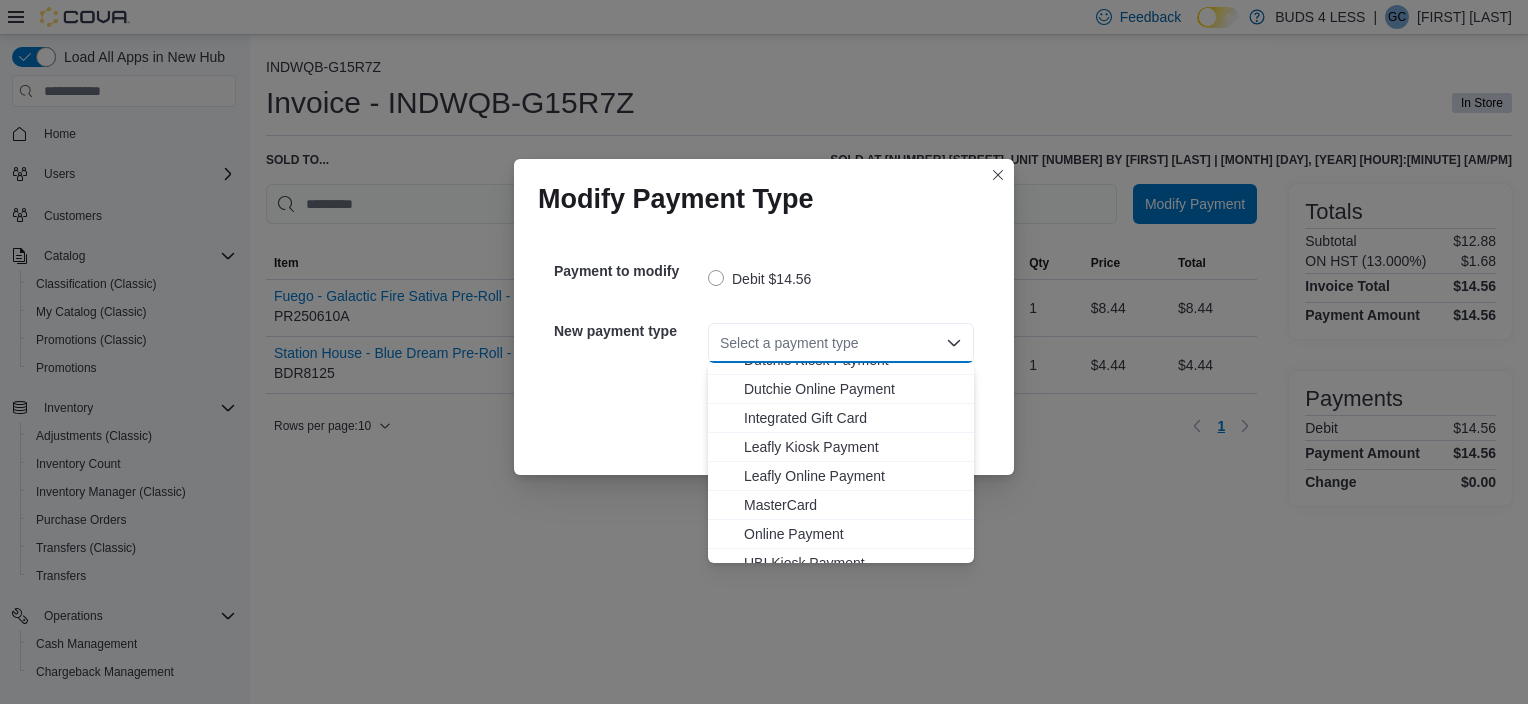 scroll, scrollTop: 235, scrollLeft: 0, axis: vertical 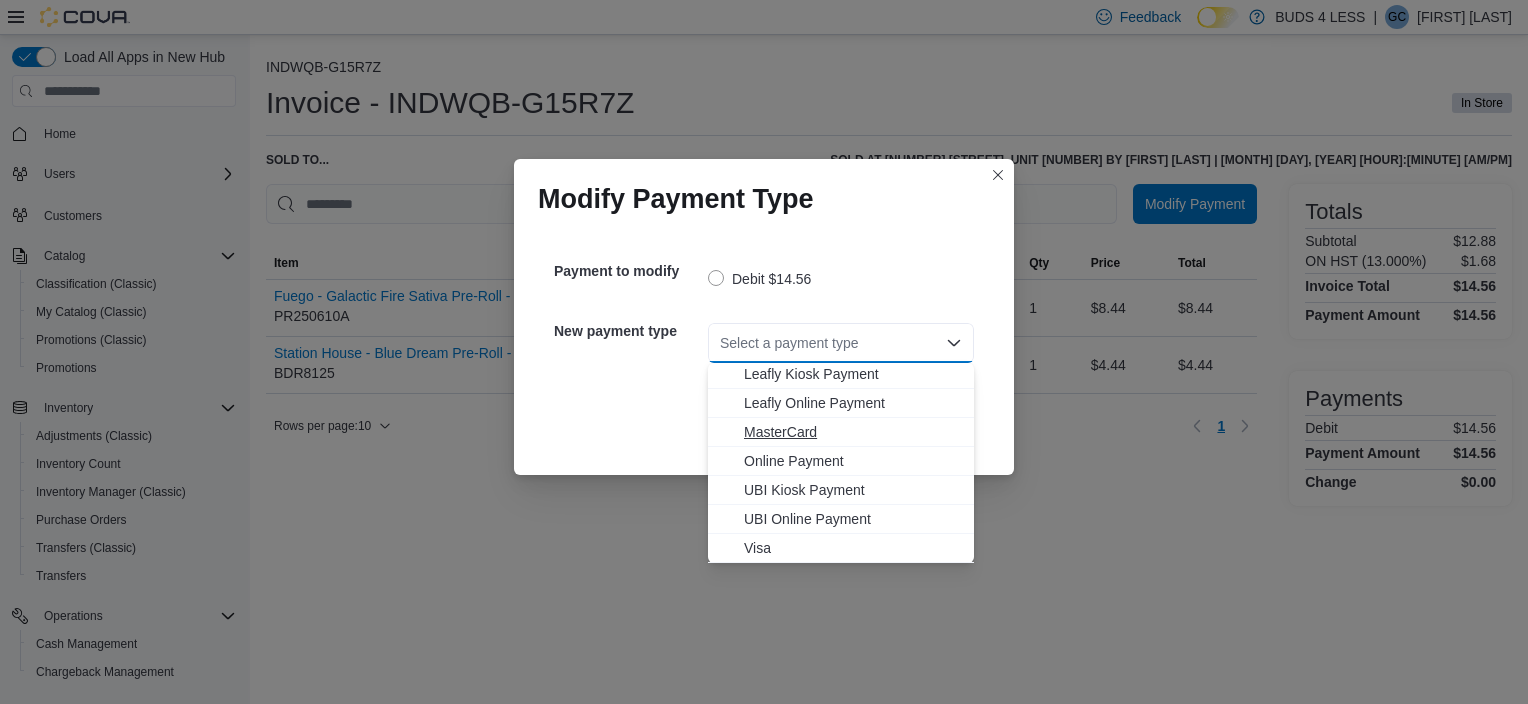 click on "MasterCard" at bounding box center [853, 432] 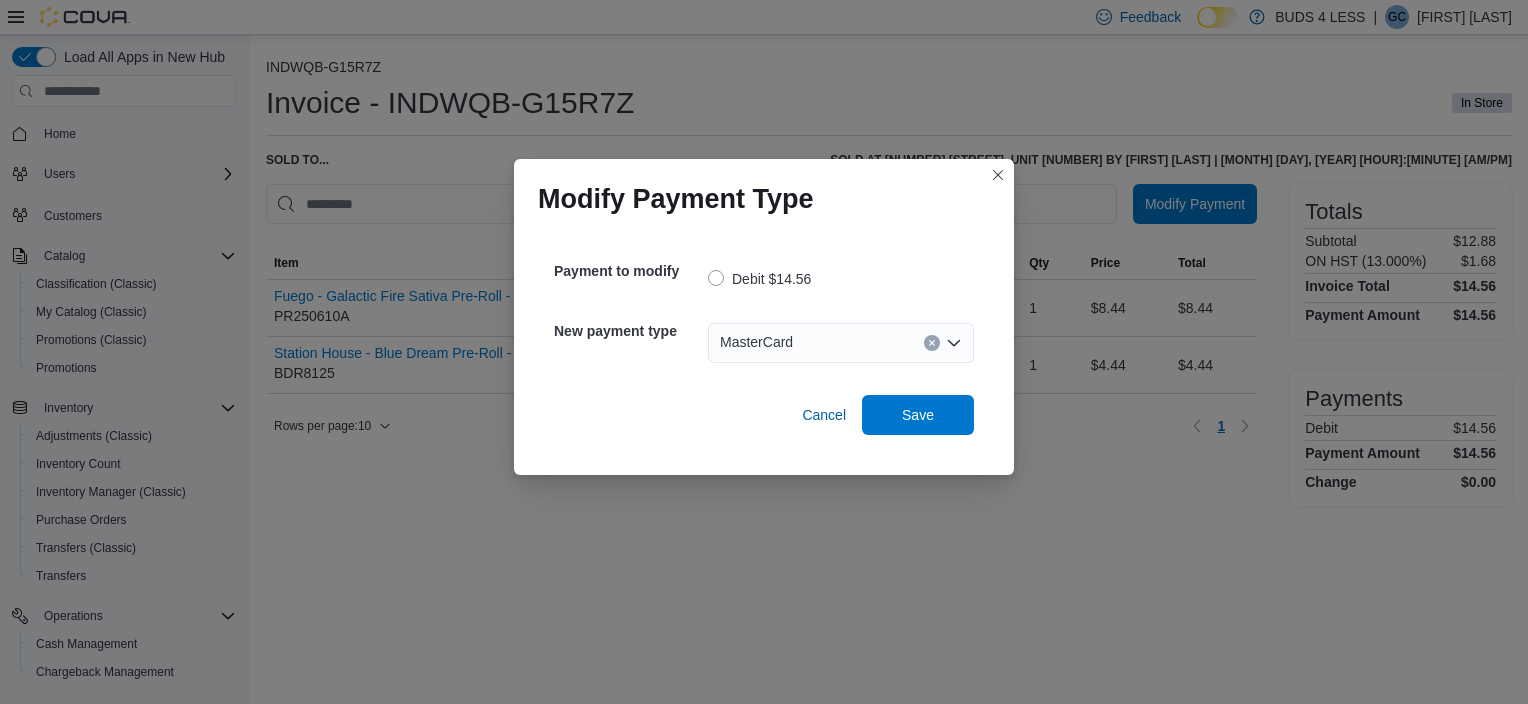 click on "Payment to modify Debit $14.56 New payment type MasterCard Combo box. Selected. MasterCard. Press Backspace to delete MasterCard. Combo box input. Select a payment type. Type some text or, to display a list of choices, press Down Arrow. To exit the list of choices, press Escape. Cancel Save" at bounding box center [764, 341] 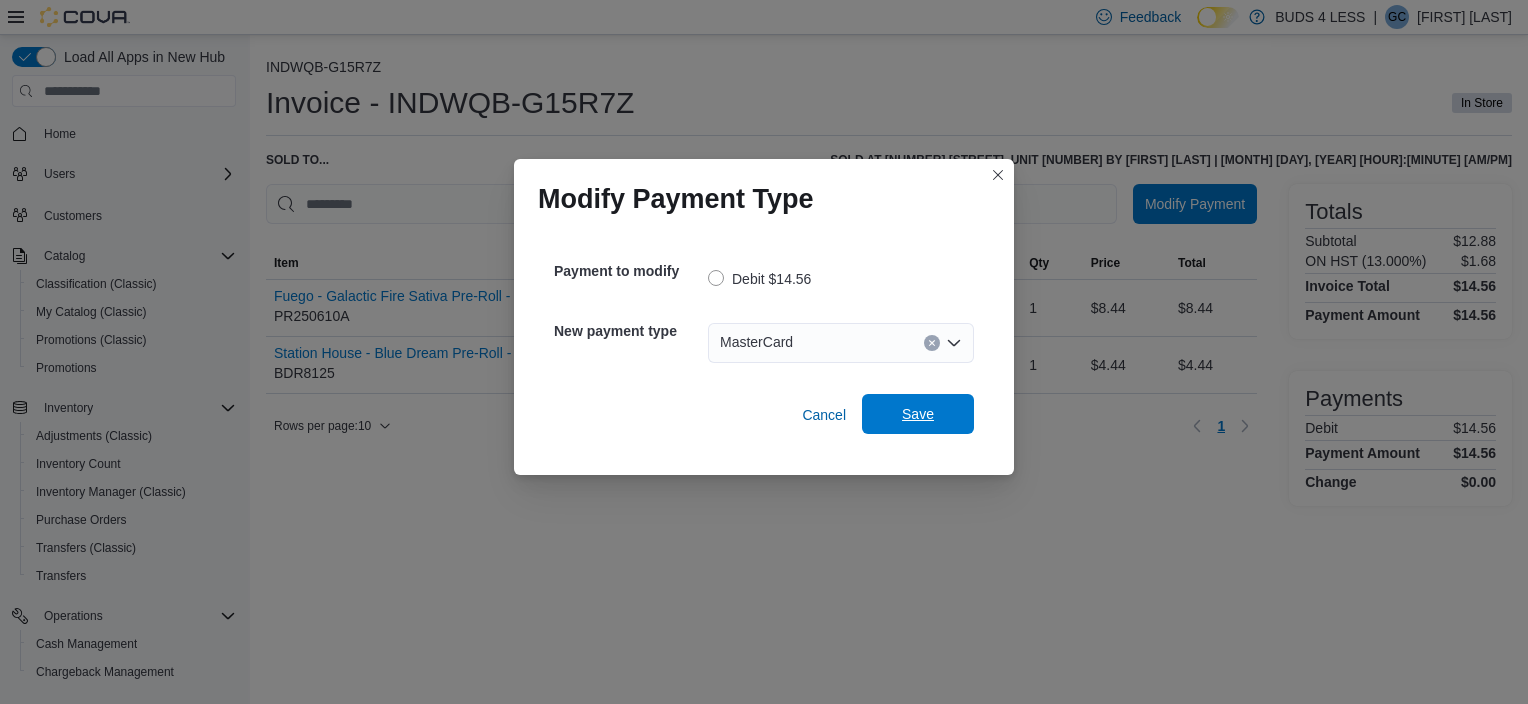 click on "Save" at bounding box center [918, 414] 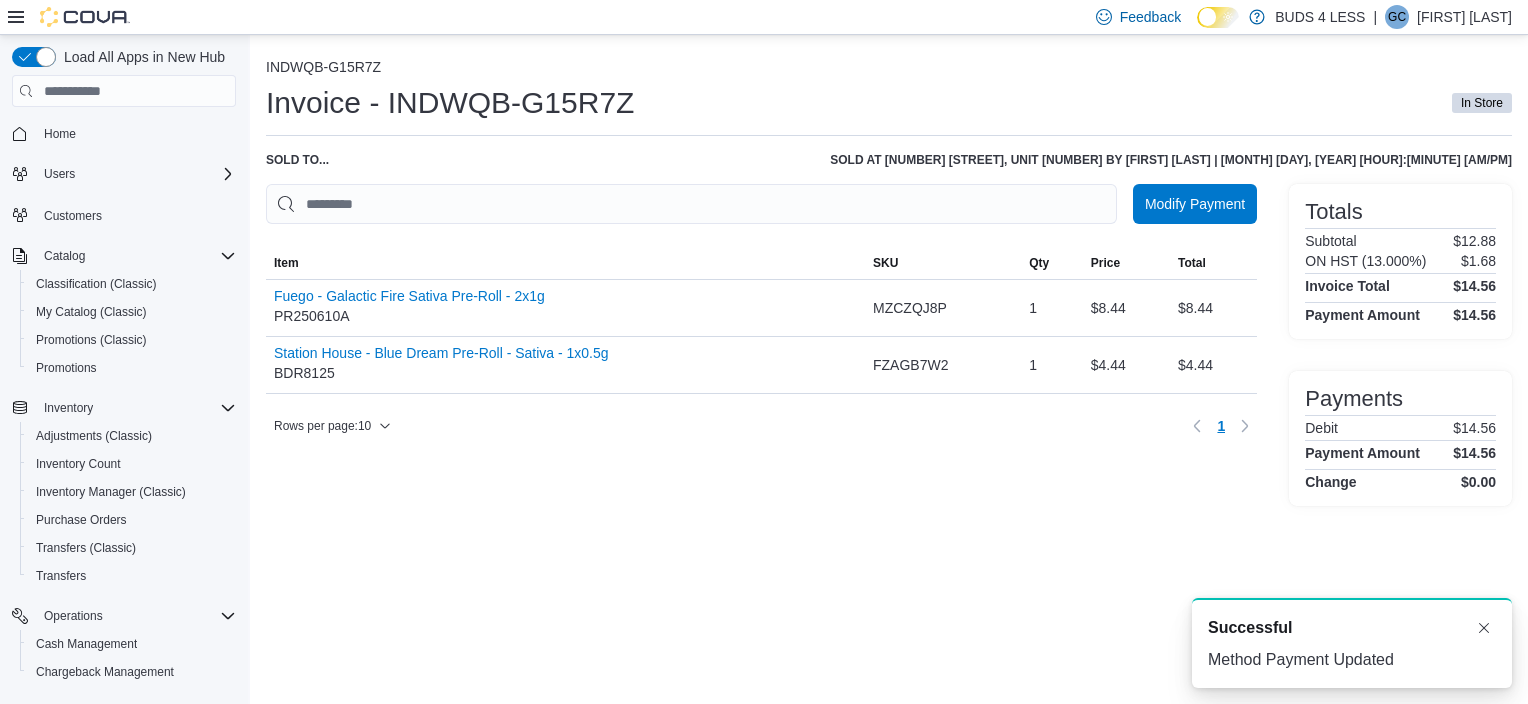 scroll, scrollTop: 0, scrollLeft: 0, axis: both 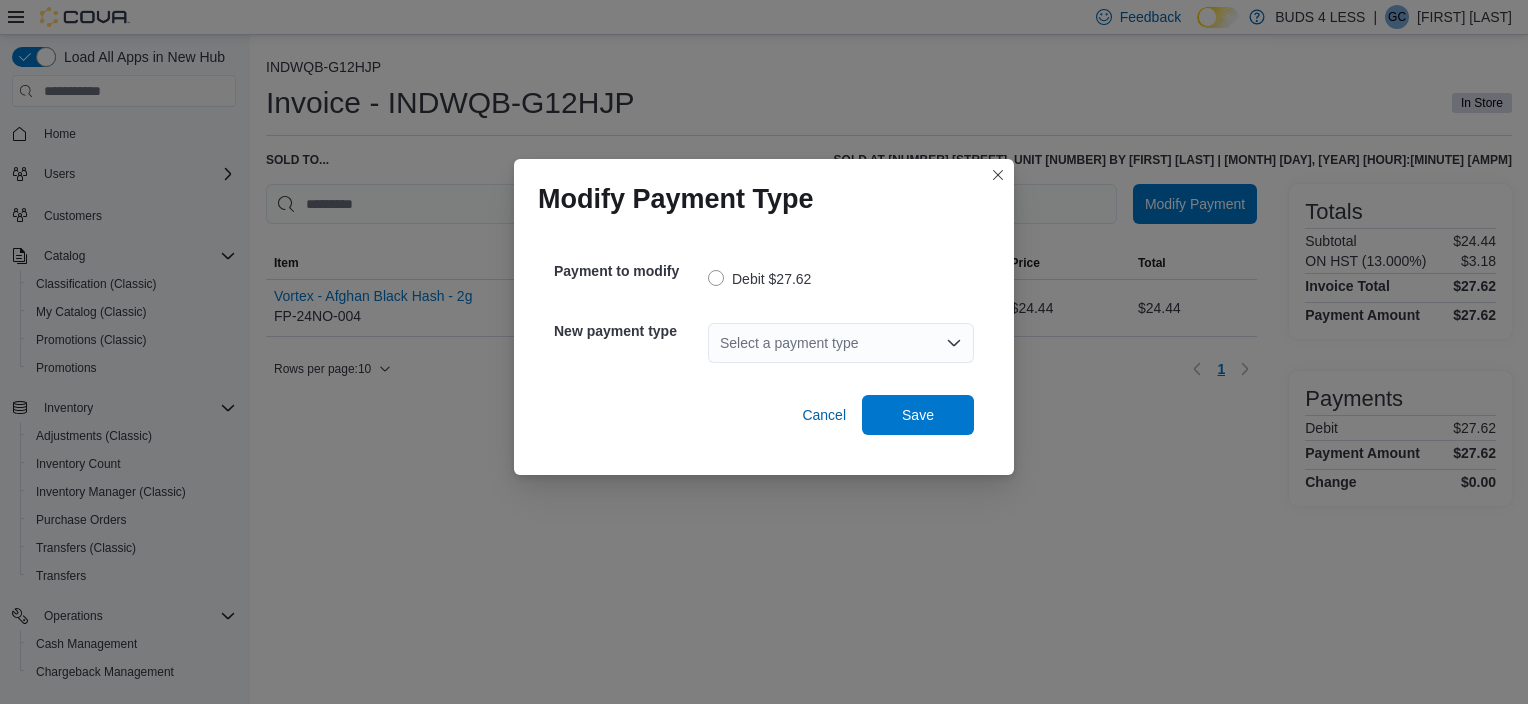 click on "Select a payment type" at bounding box center [841, 343] 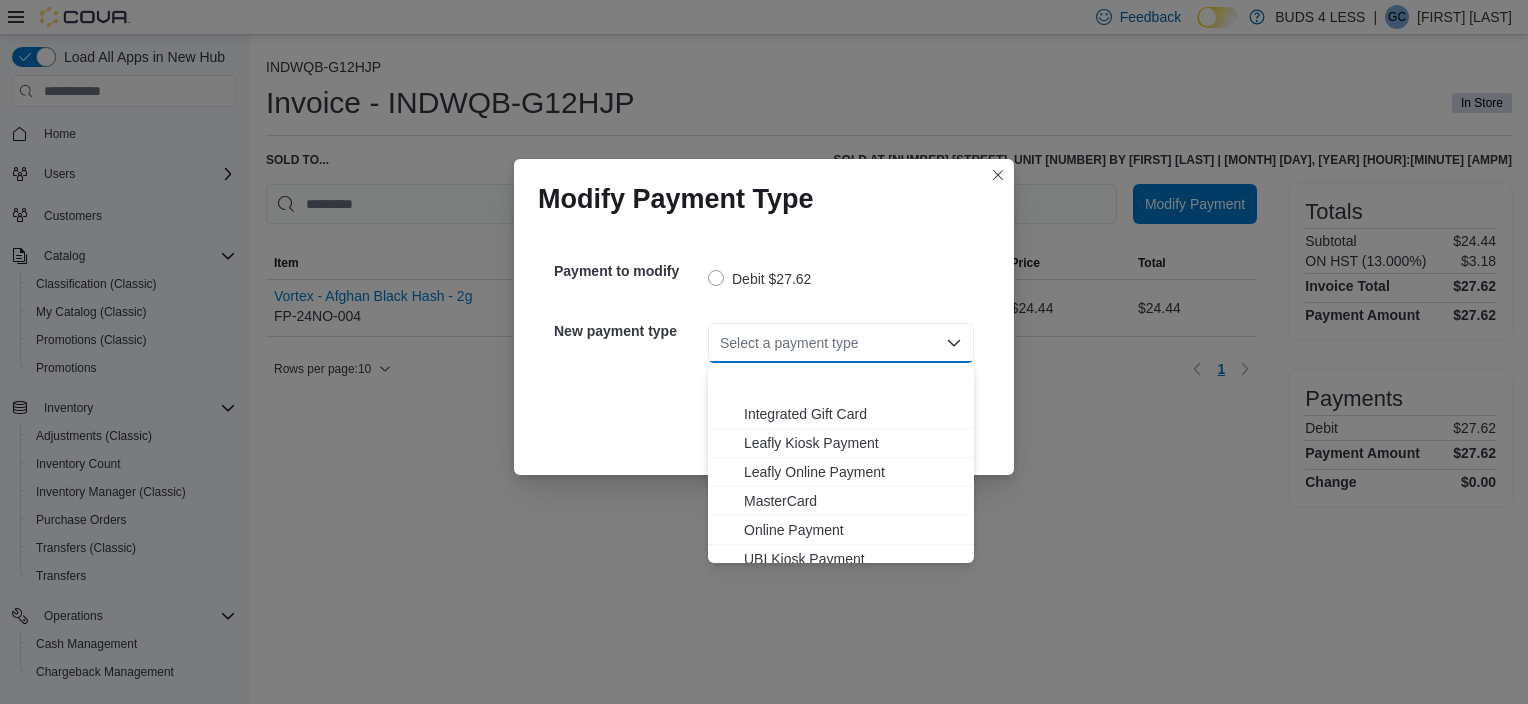scroll, scrollTop: 235, scrollLeft: 0, axis: vertical 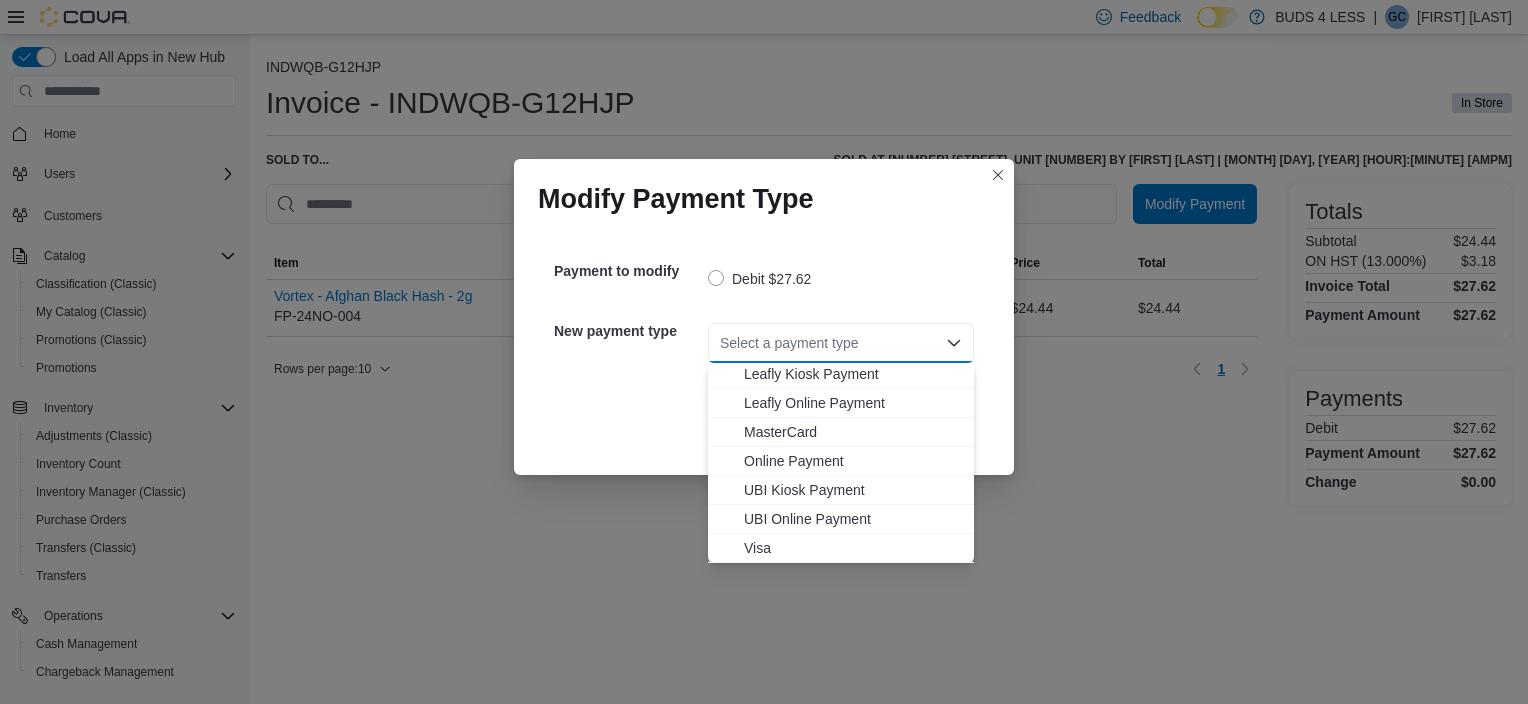 drag, startPoint x: 778, startPoint y: 559, endPoint x: 796, endPoint y: 518, distance: 44.777225 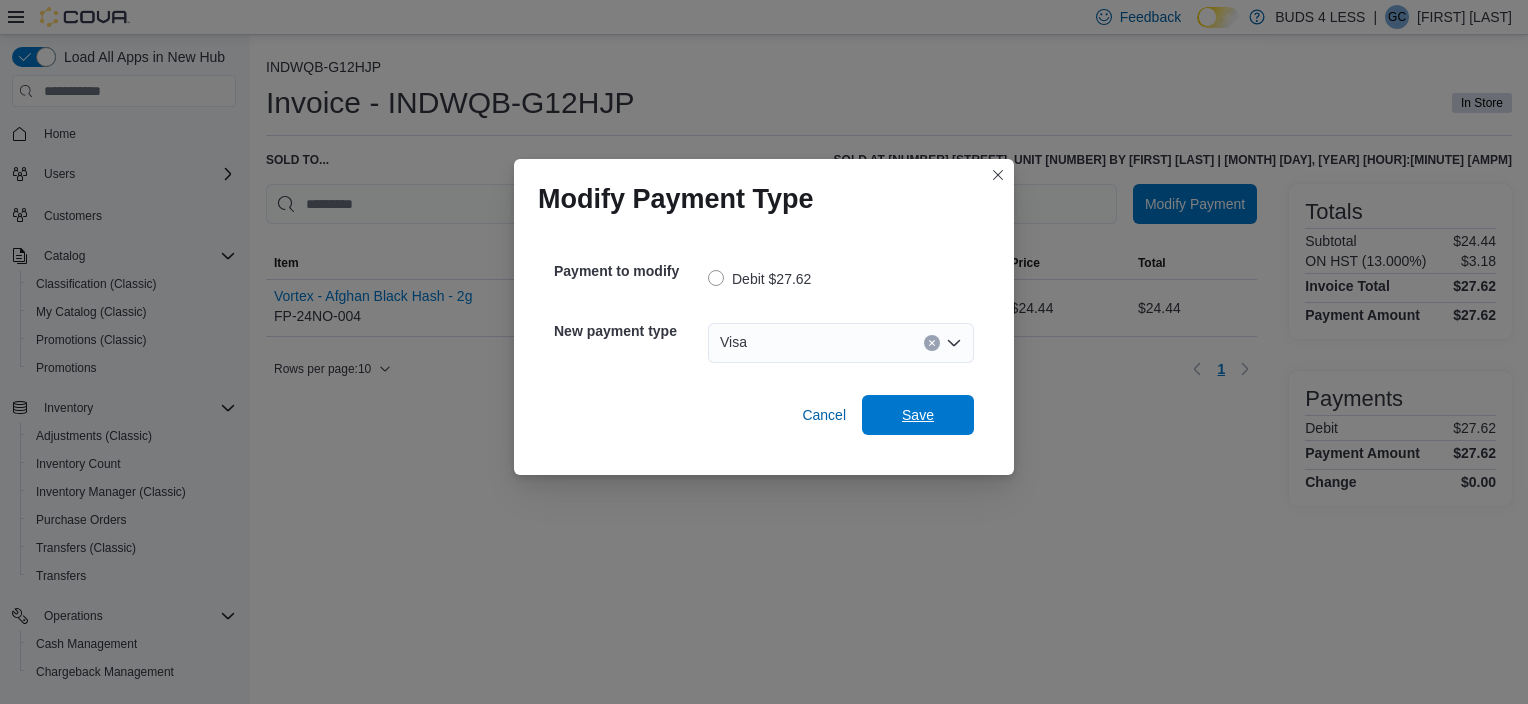 drag, startPoint x: 926, startPoint y: 405, endPoint x: 891, endPoint y: 374, distance: 46.75468 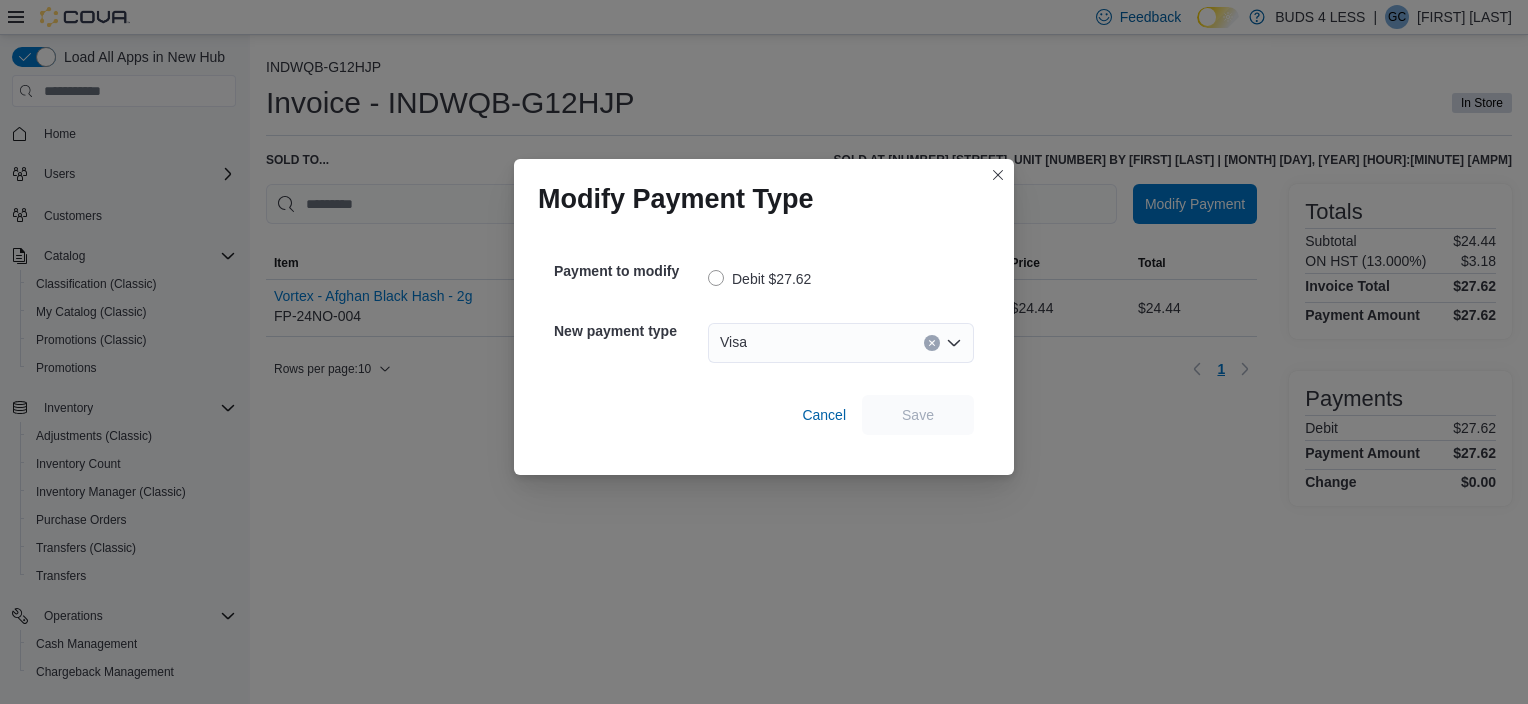 scroll, scrollTop: 0, scrollLeft: 0, axis: both 